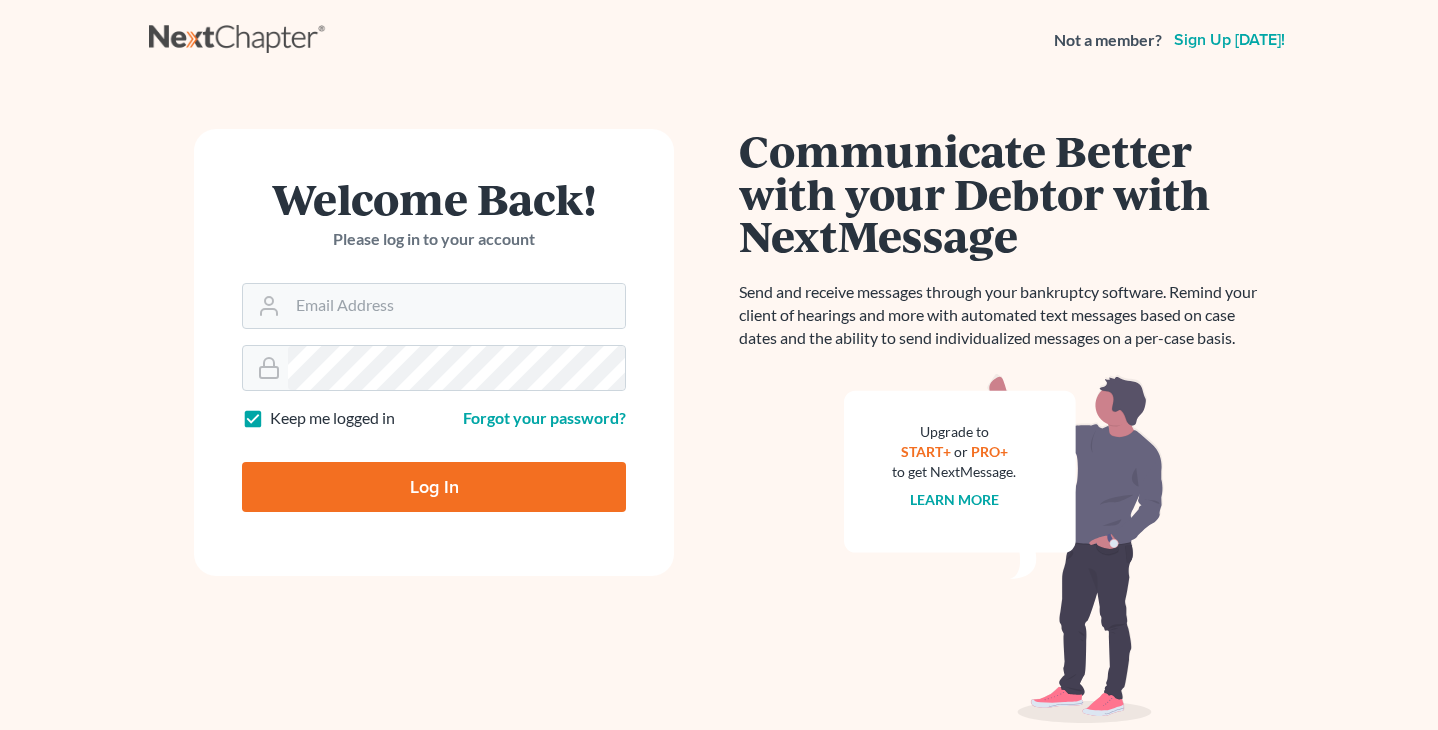 scroll, scrollTop: 0, scrollLeft: 0, axis: both 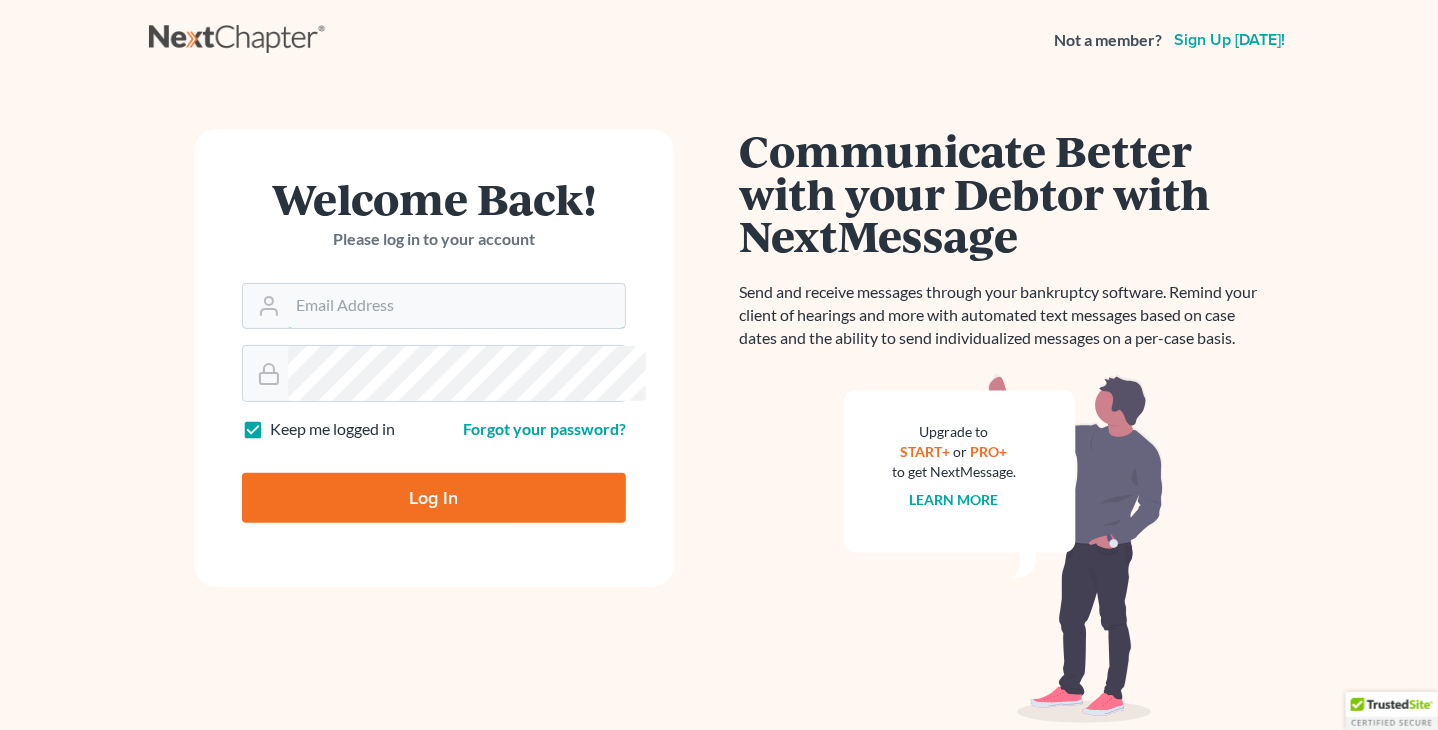 type on "[EMAIL_ADDRESS][DOMAIN_NAME]" 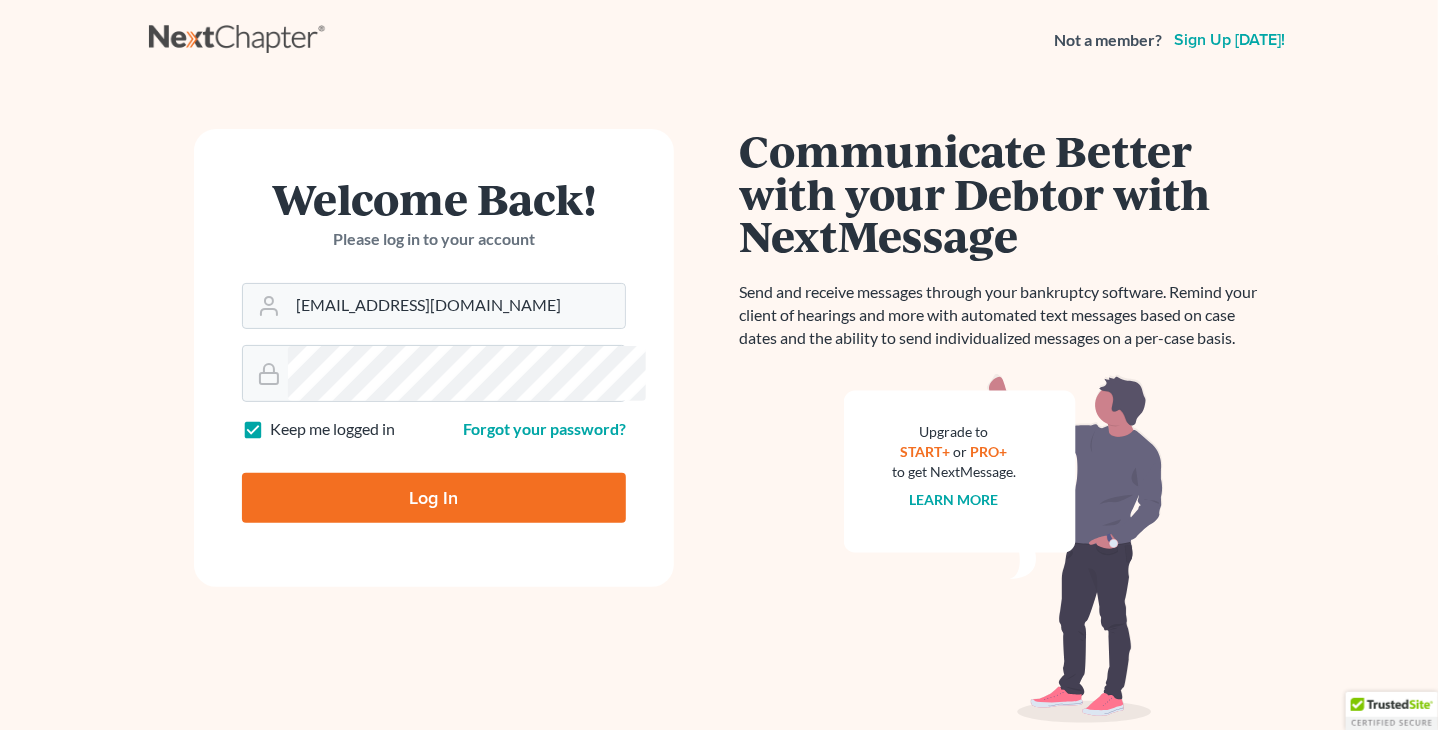 click on "Log In" at bounding box center (434, 498) 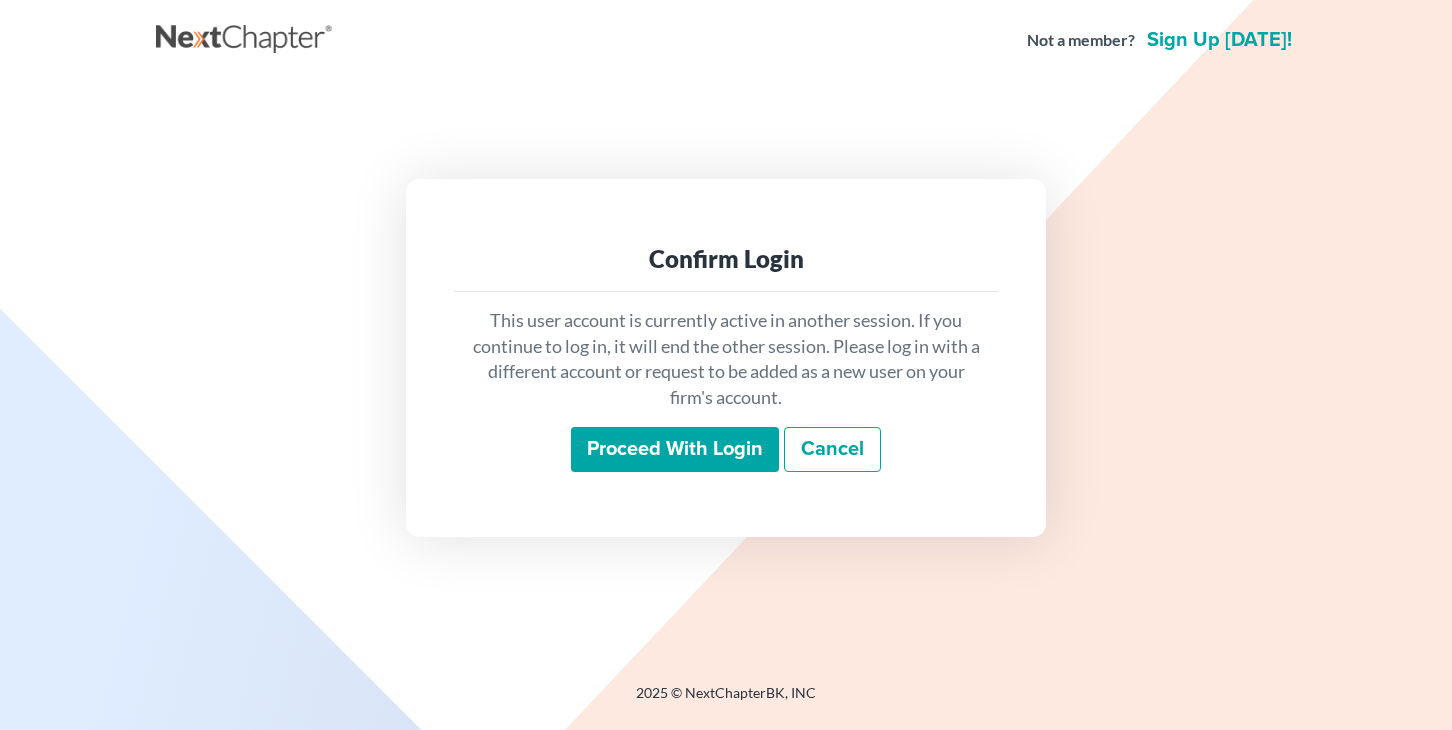 scroll, scrollTop: 0, scrollLeft: 0, axis: both 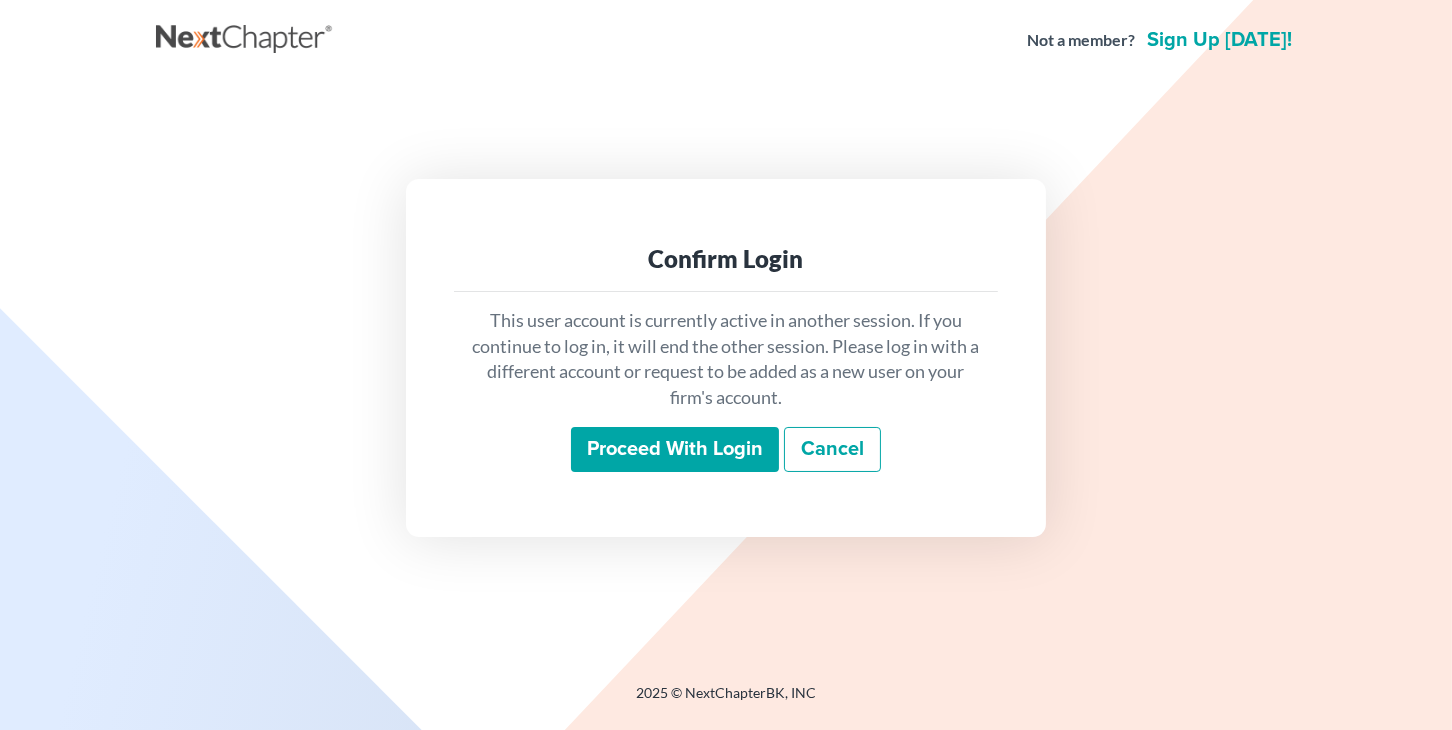 click on "Proceed with login" at bounding box center (675, 450) 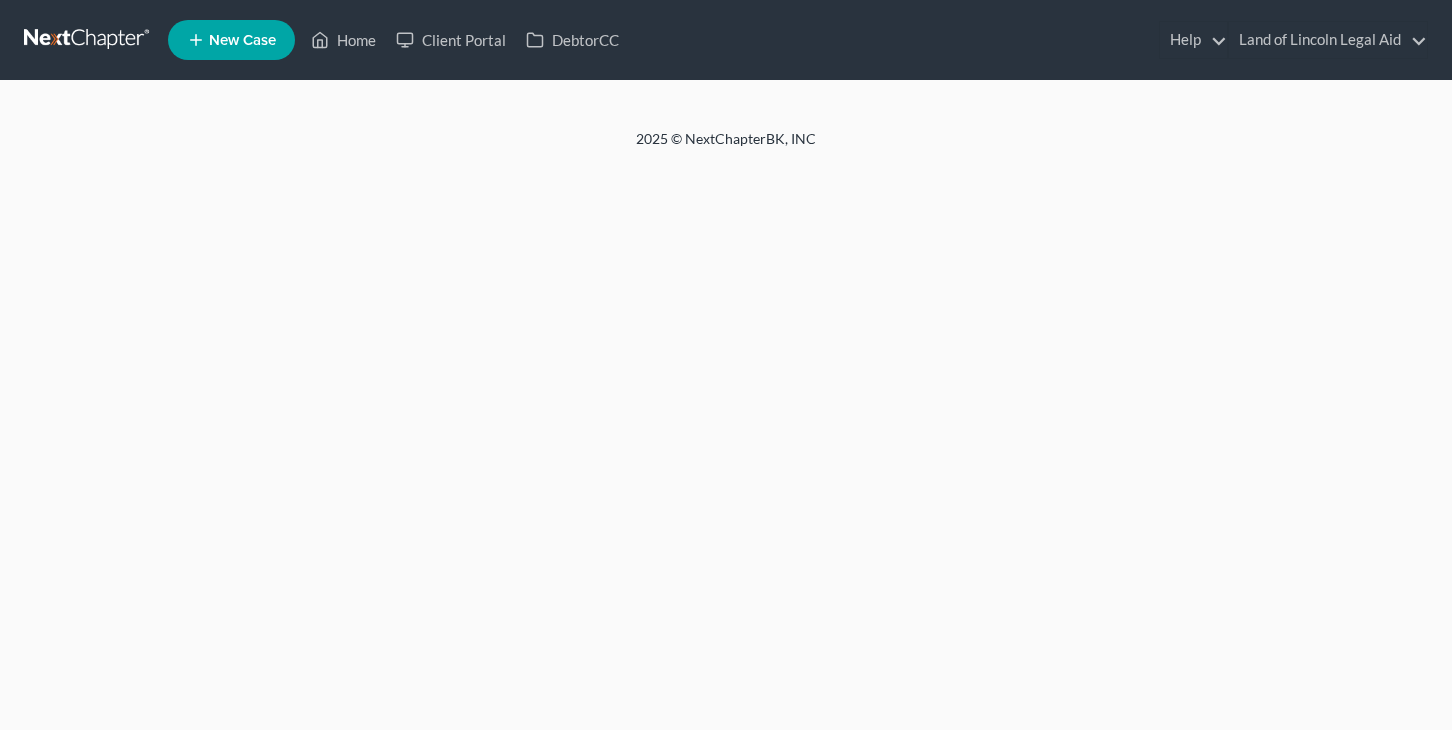 scroll, scrollTop: 0, scrollLeft: 0, axis: both 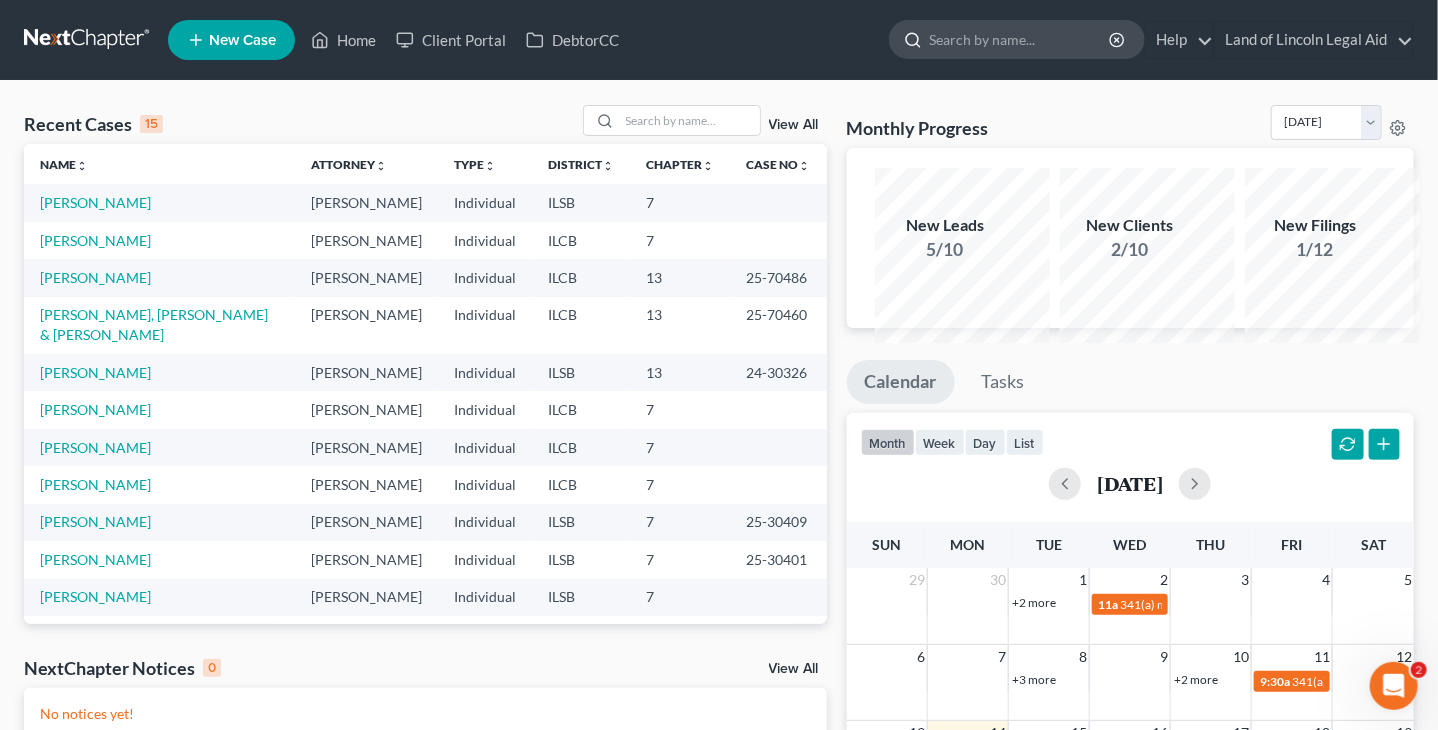 click at bounding box center [1020, 39] 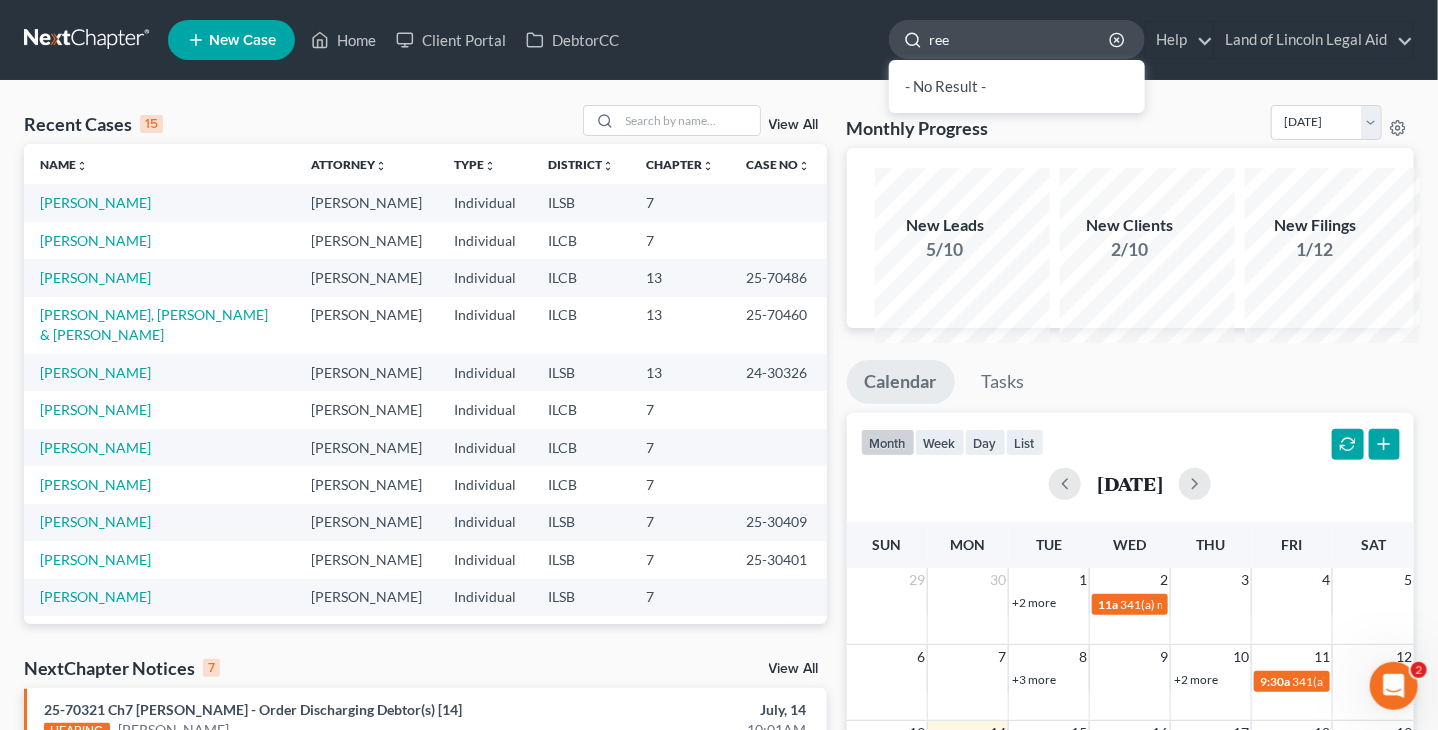 type on "reed" 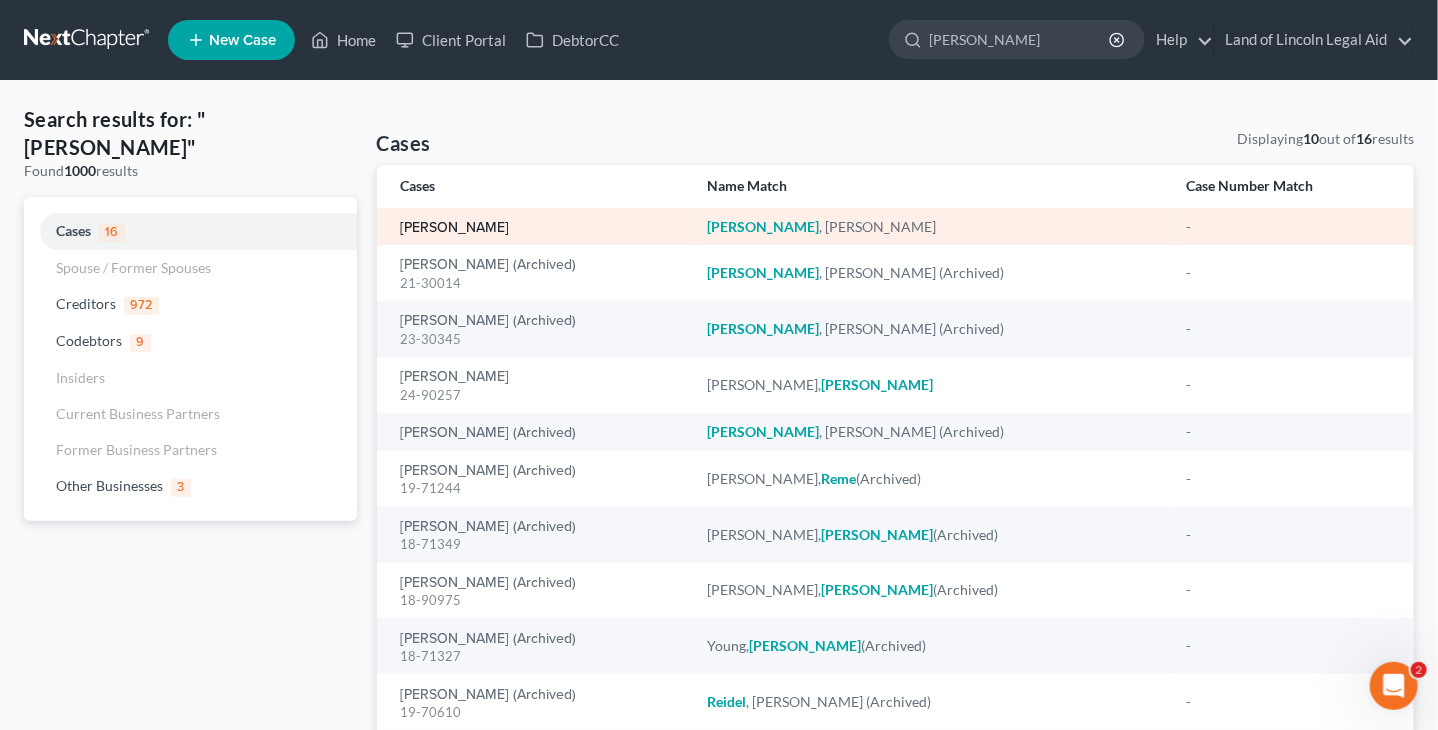 click on "Reed, Carolyn" at bounding box center [455, 228] 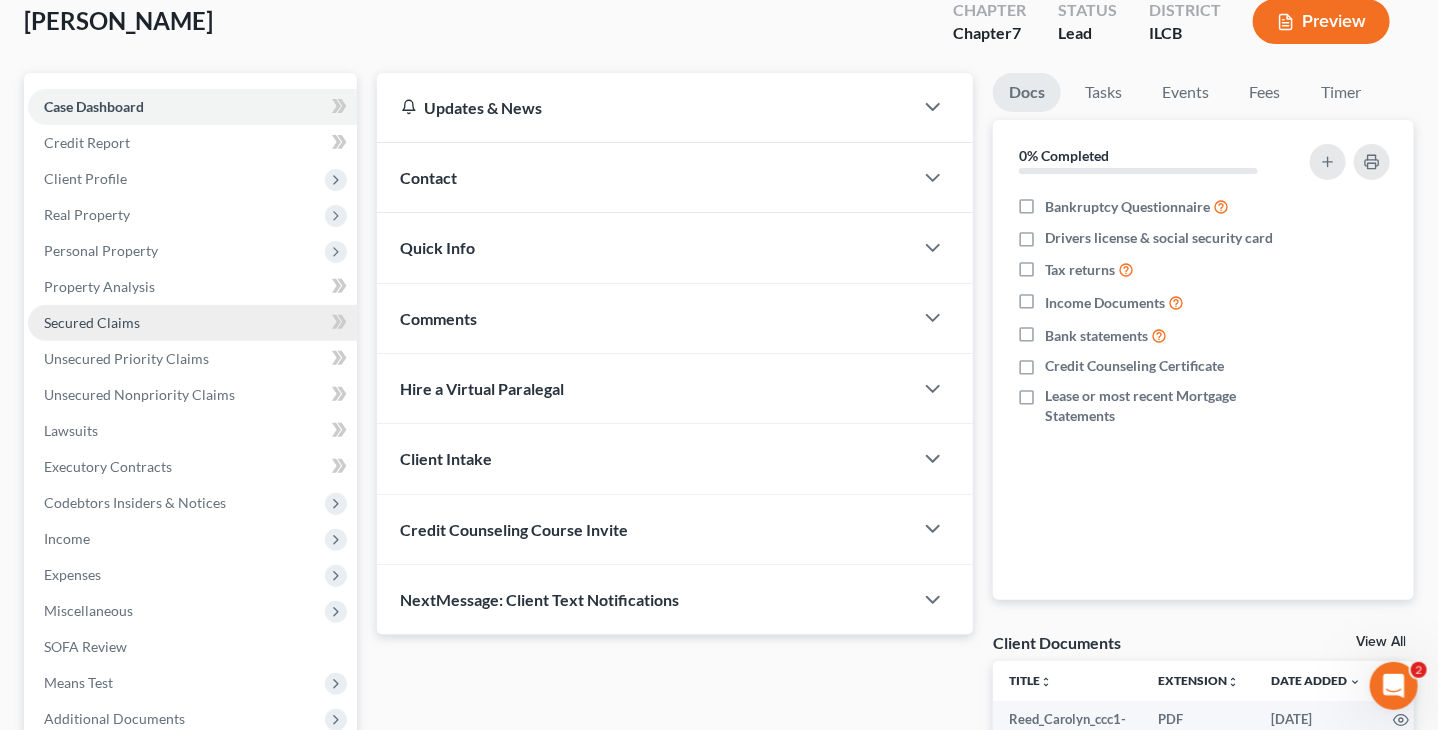 scroll, scrollTop: 121, scrollLeft: 0, axis: vertical 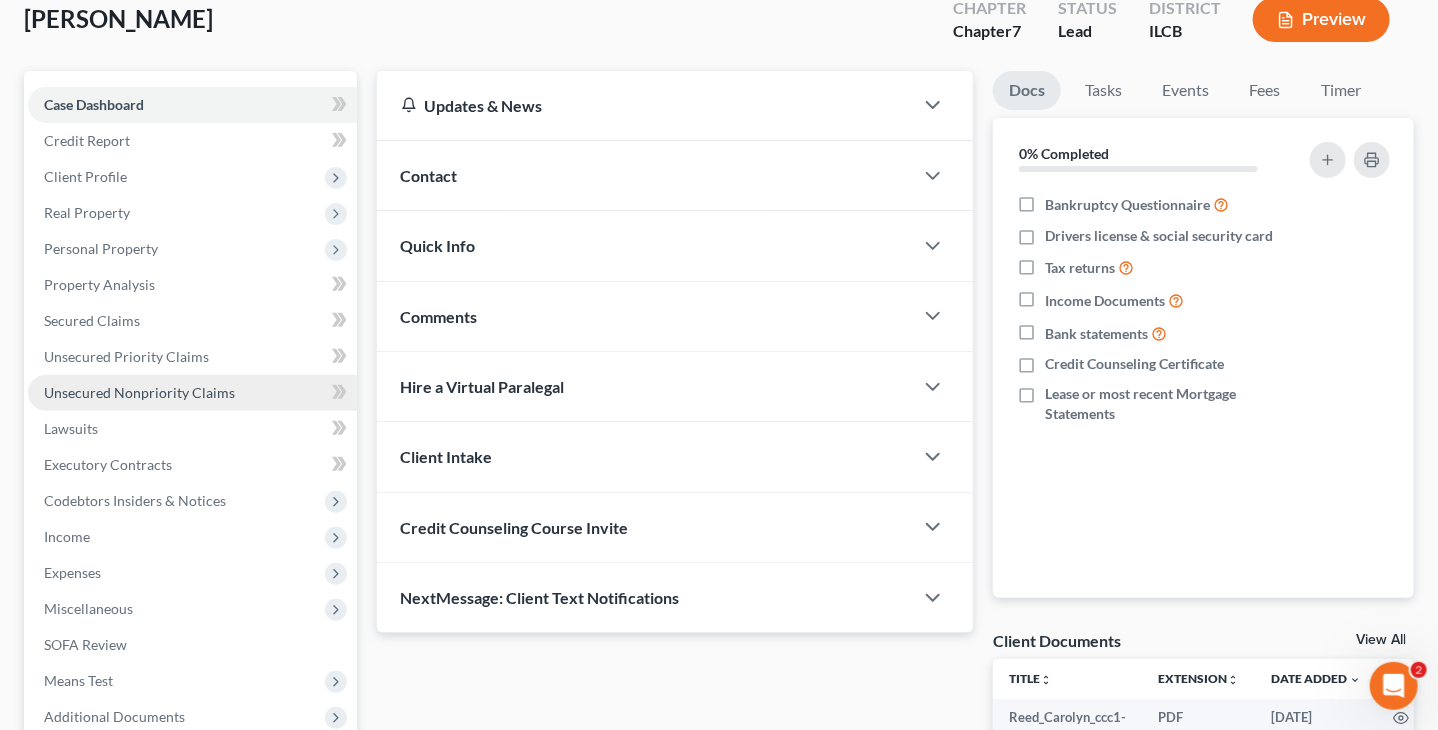 click on "Unsecured Nonpriority Claims" at bounding box center [139, 392] 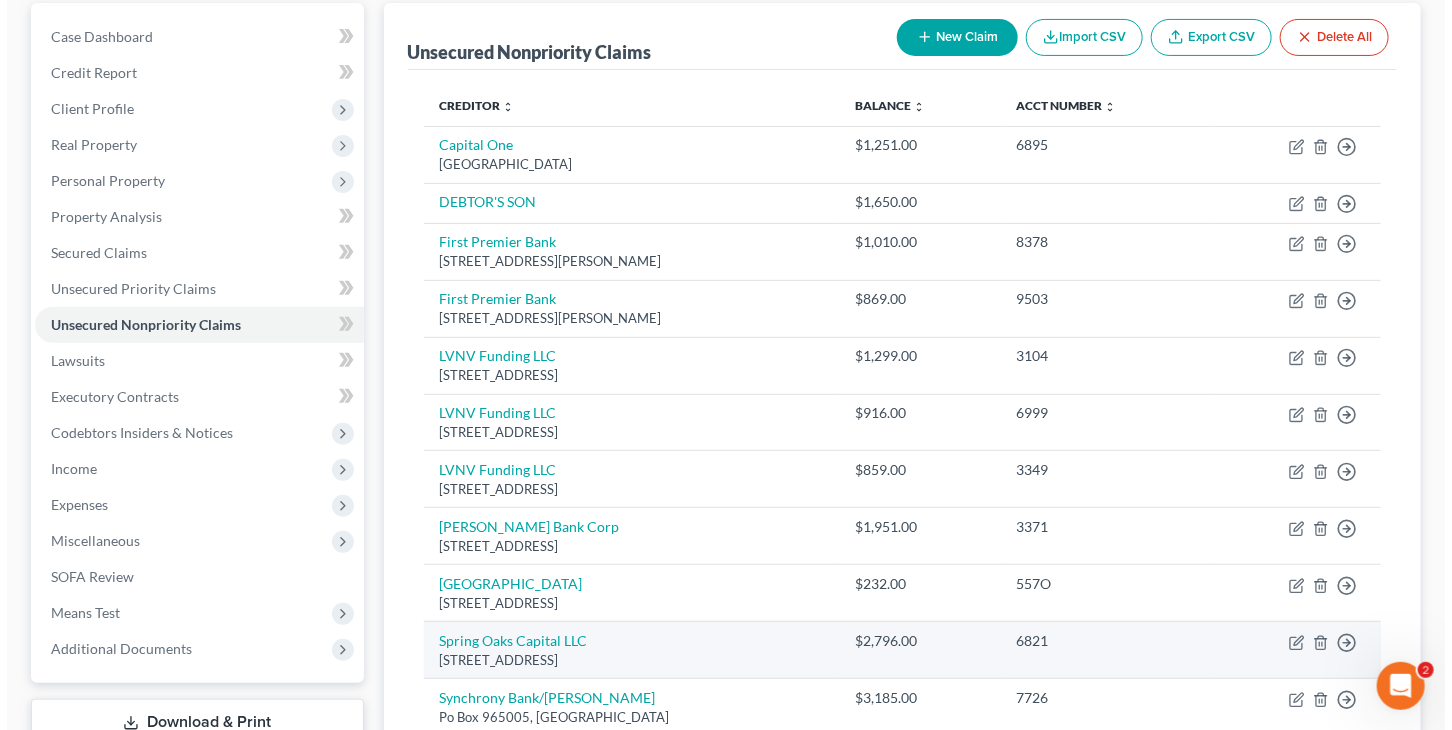 scroll, scrollTop: 121, scrollLeft: 0, axis: vertical 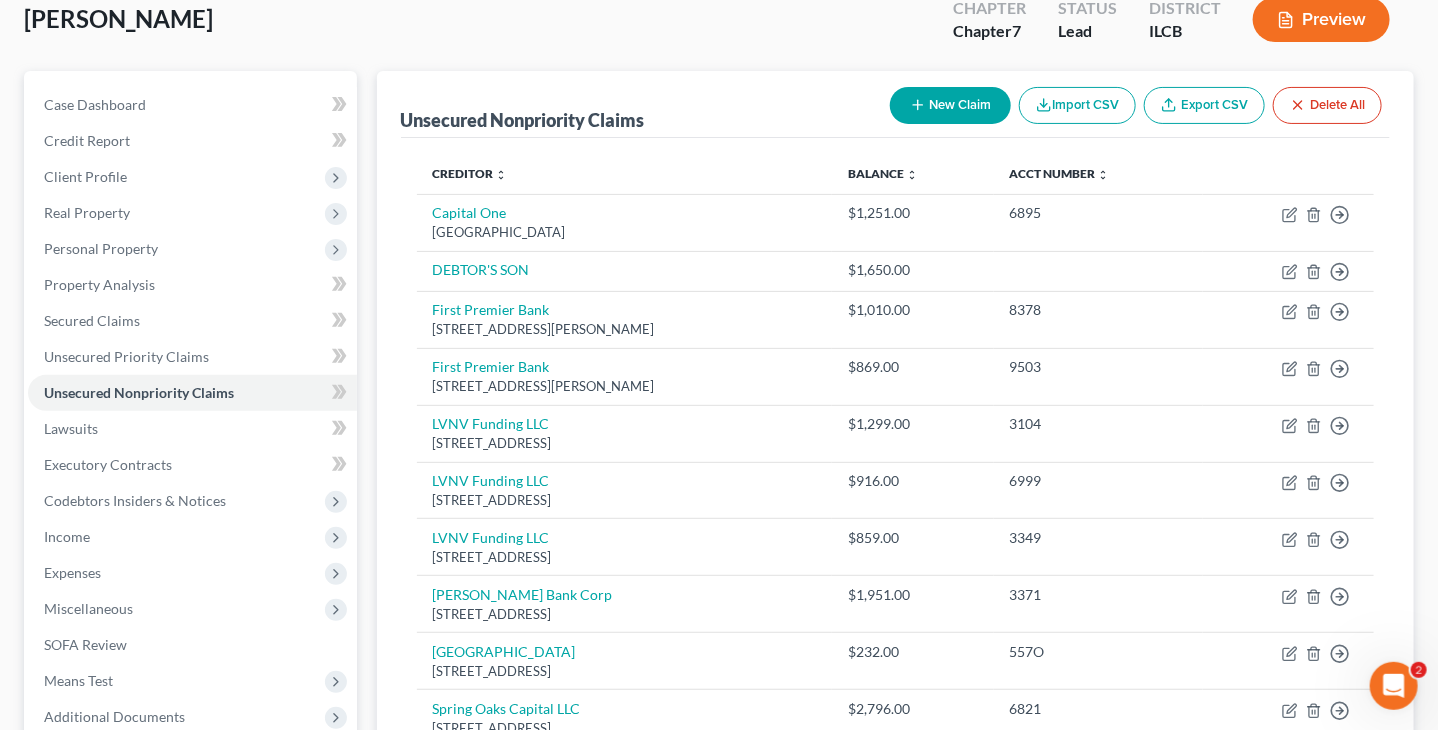 click on "Preview" at bounding box center (1321, 19) 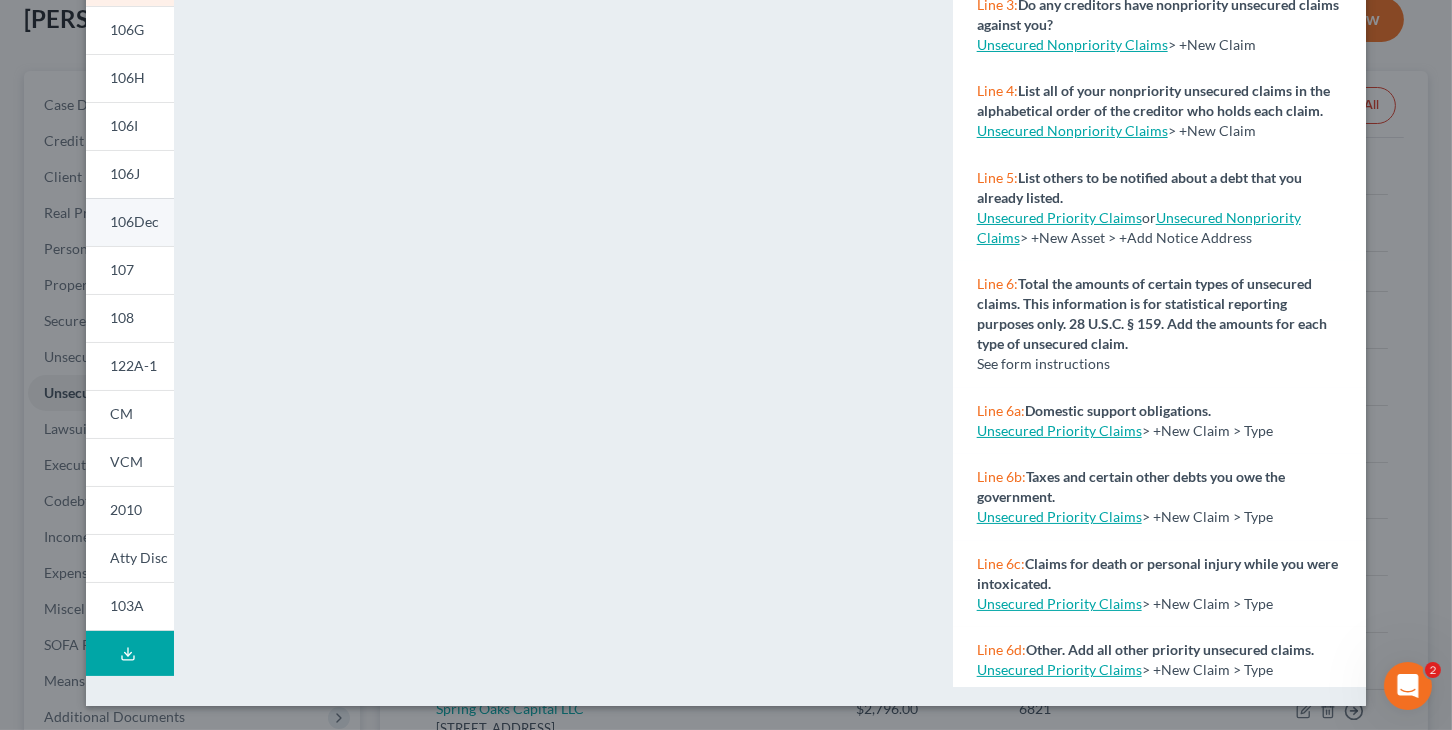 scroll, scrollTop: 609, scrollLeft: 0, axis: vertical 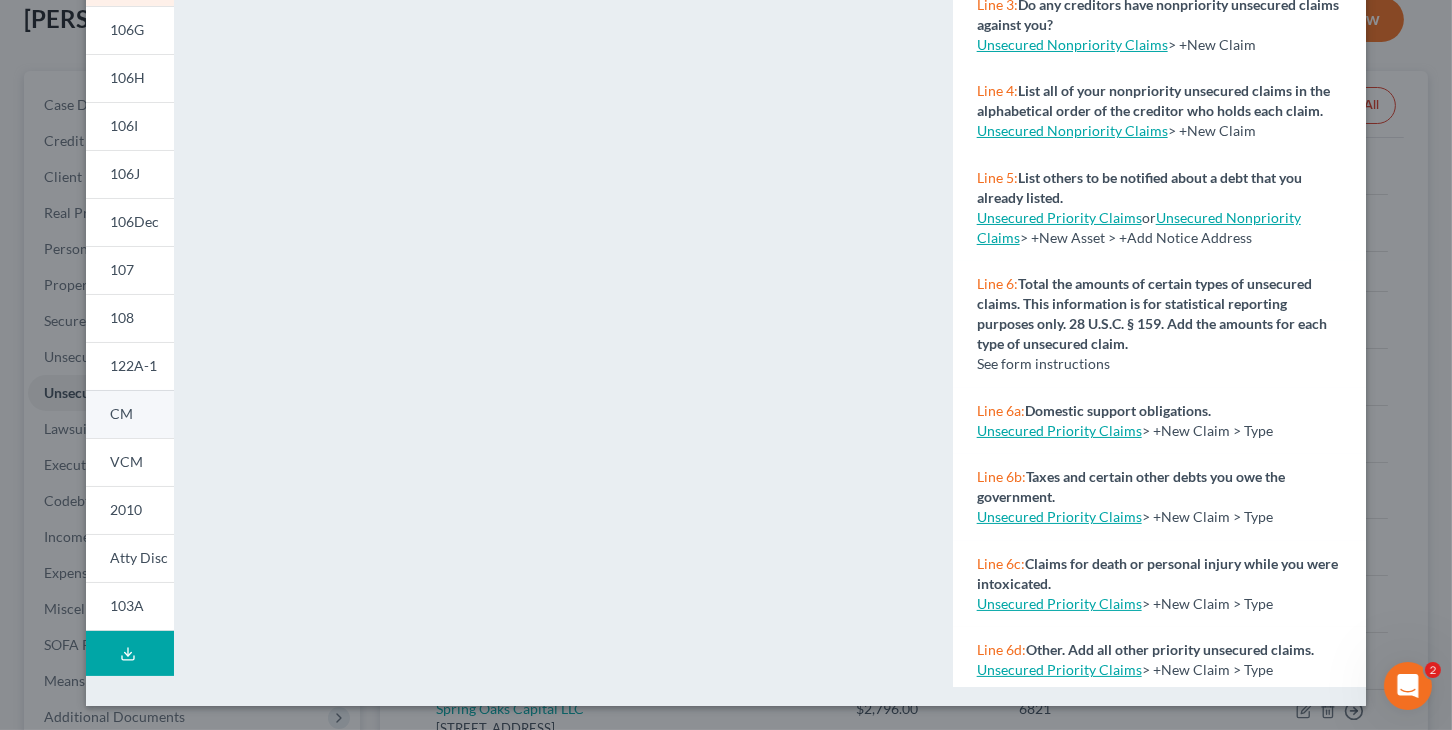 click on "CM" at bounding box center (121, 413) 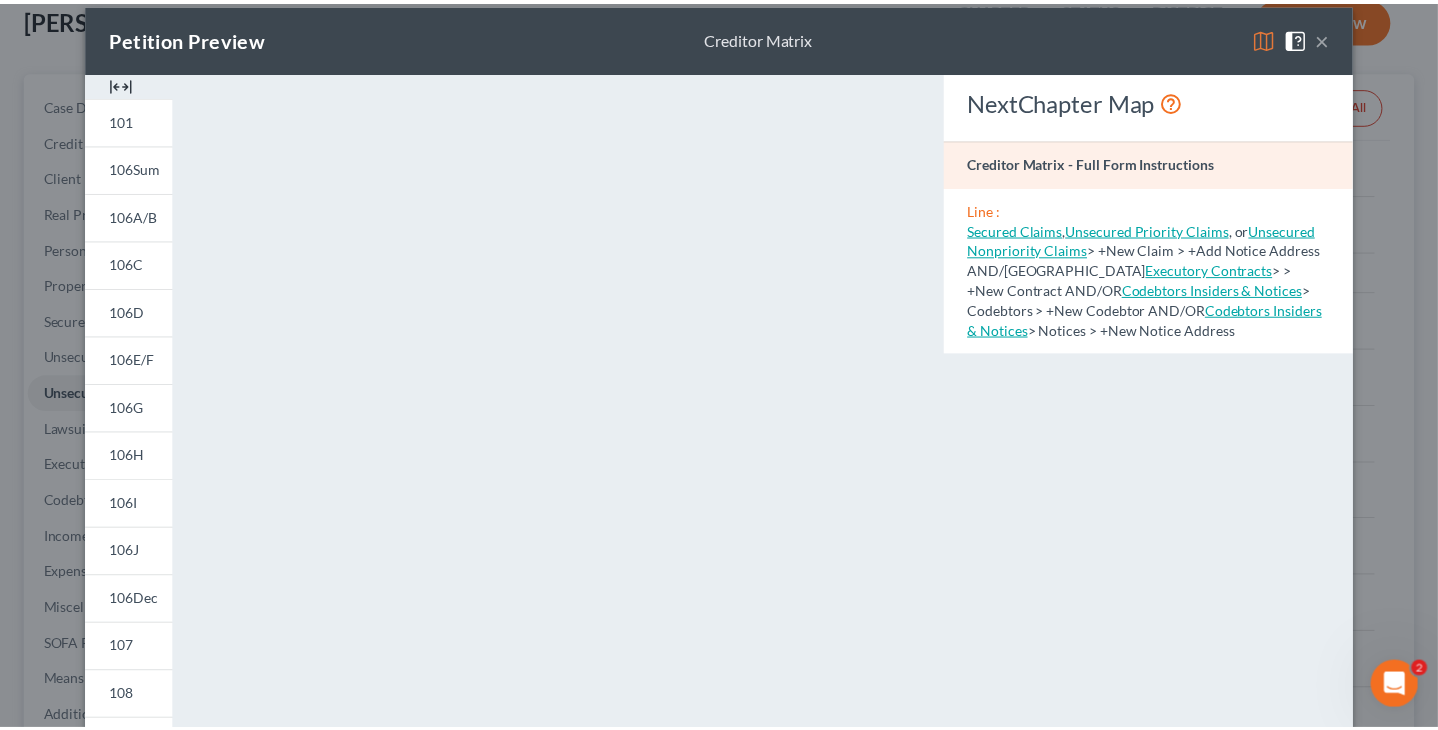 scroll, scrollTop: 0, scrollLeft: 0, axis: both 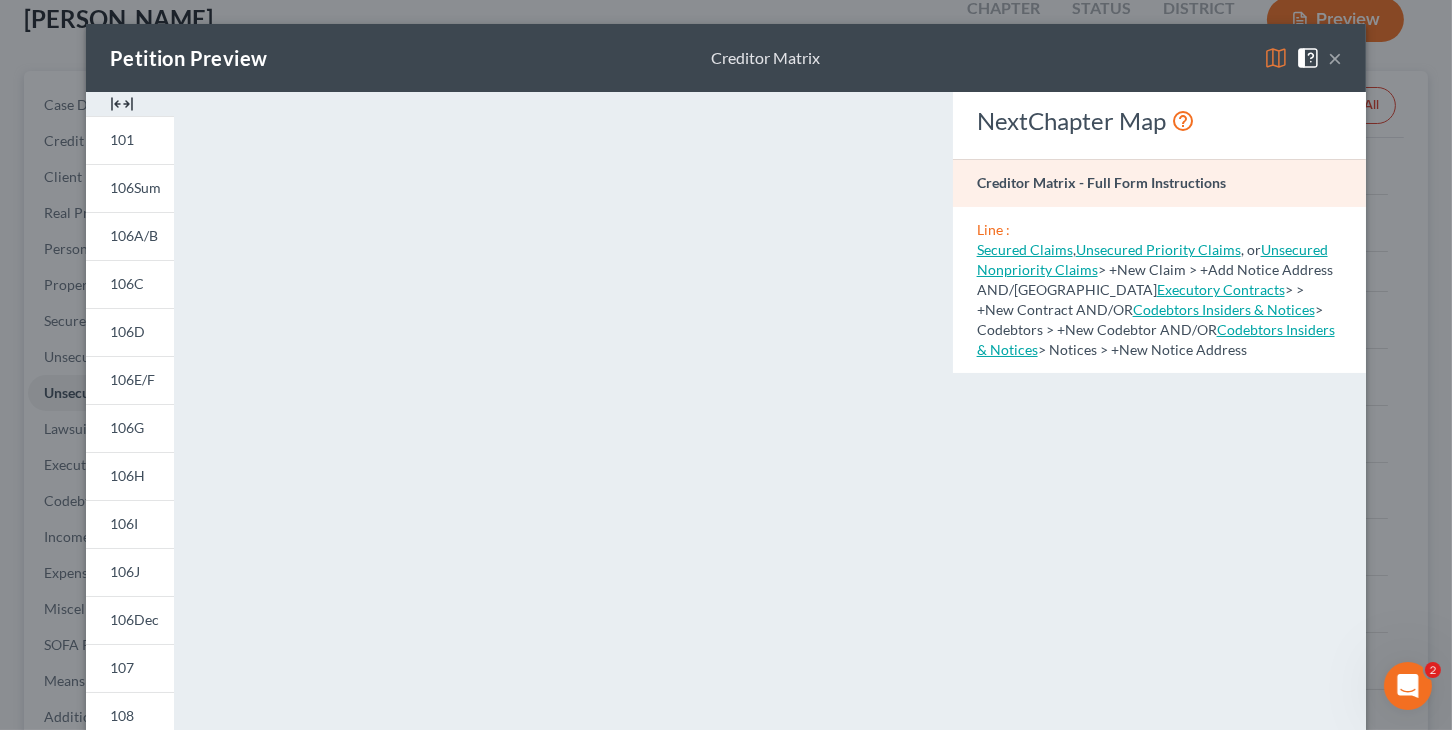 click on "×" at bounding box center (1335, 58) 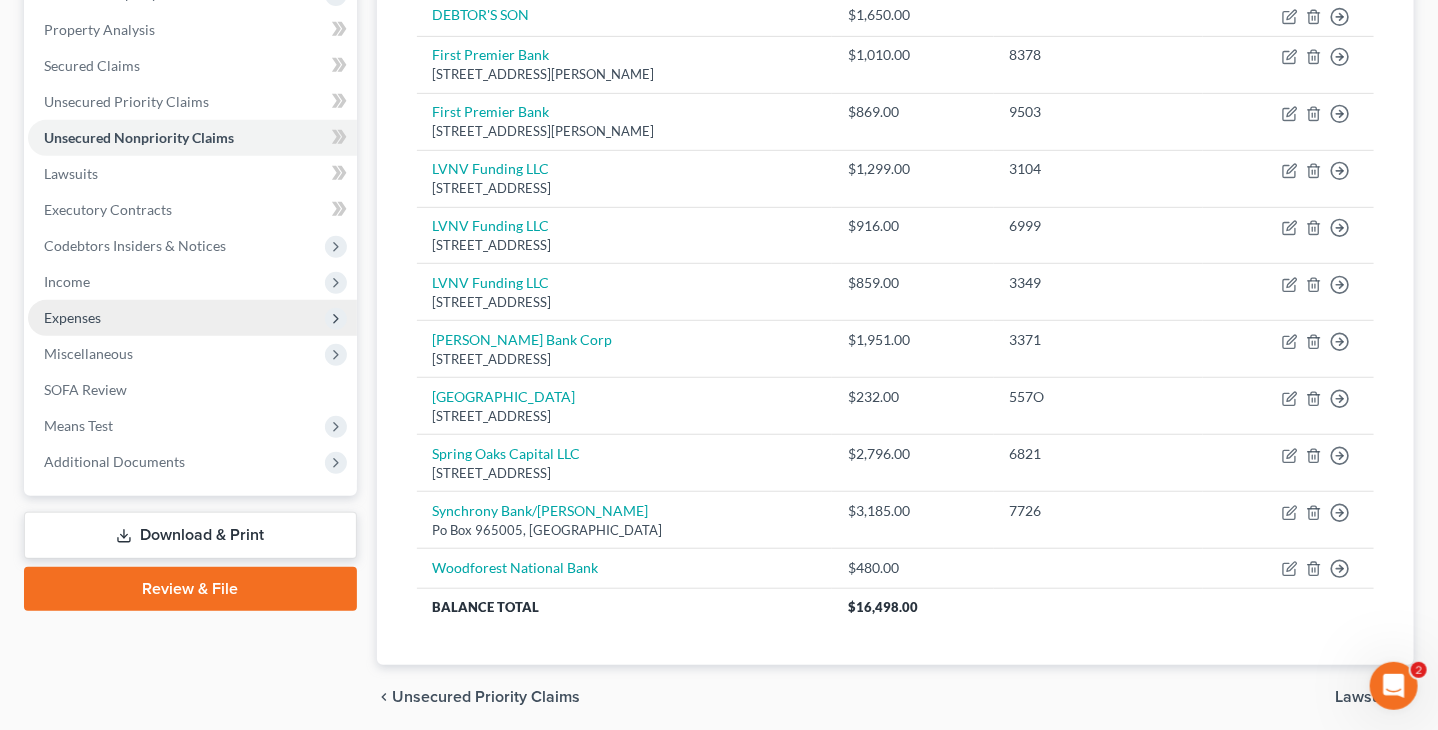scroll, scrollTop: 423, scrollLeft: 0, axis: vertical 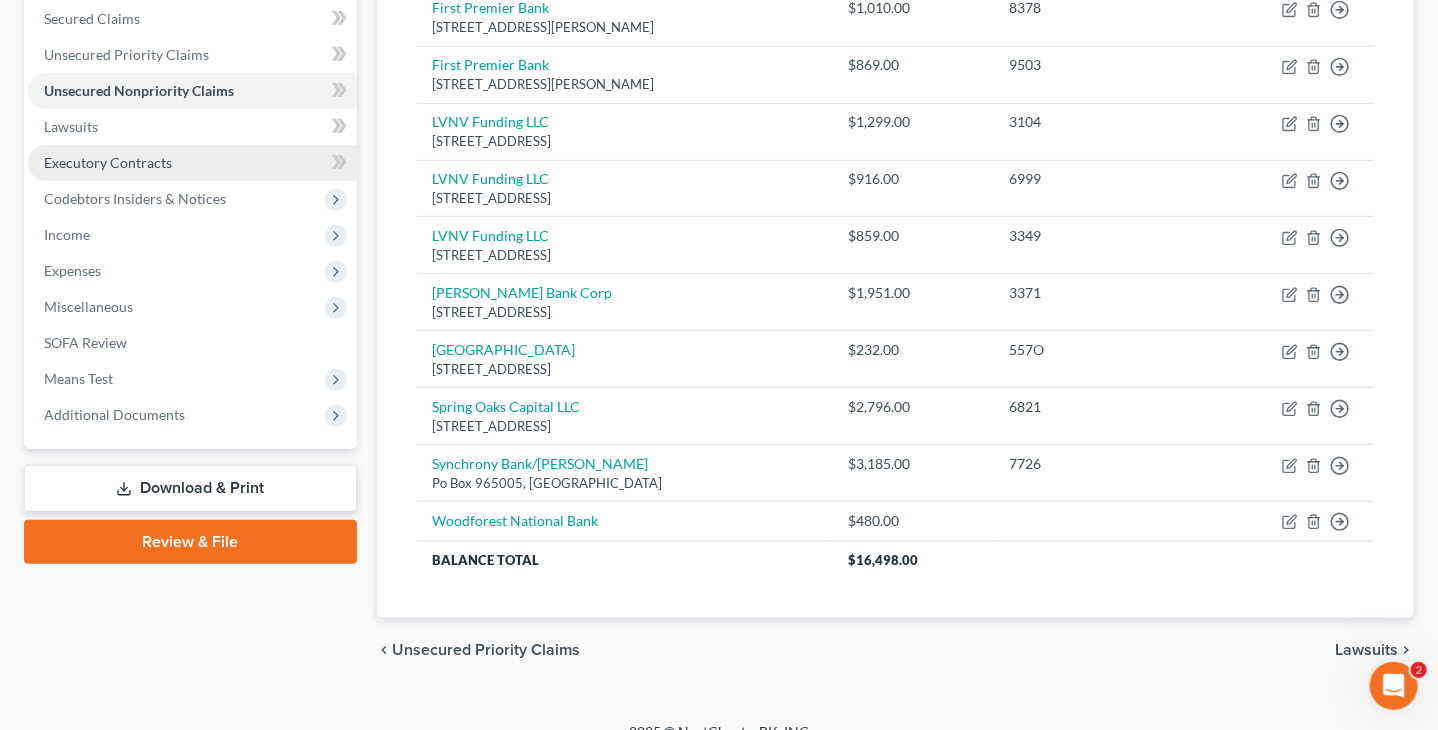click on "Executory Contracts" at bounding box center [108, 162] 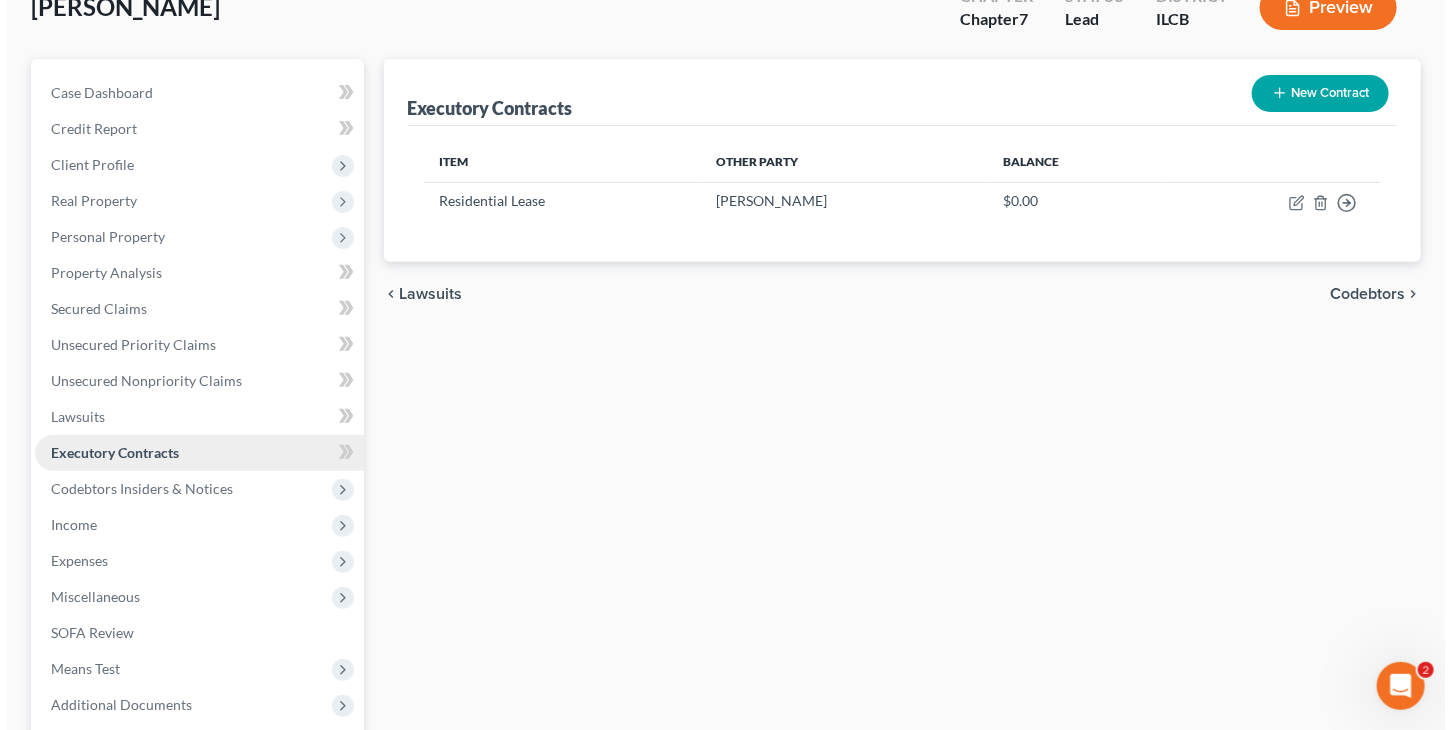scroll, scrollTop: 0, scrollLeft: 0, axis: both 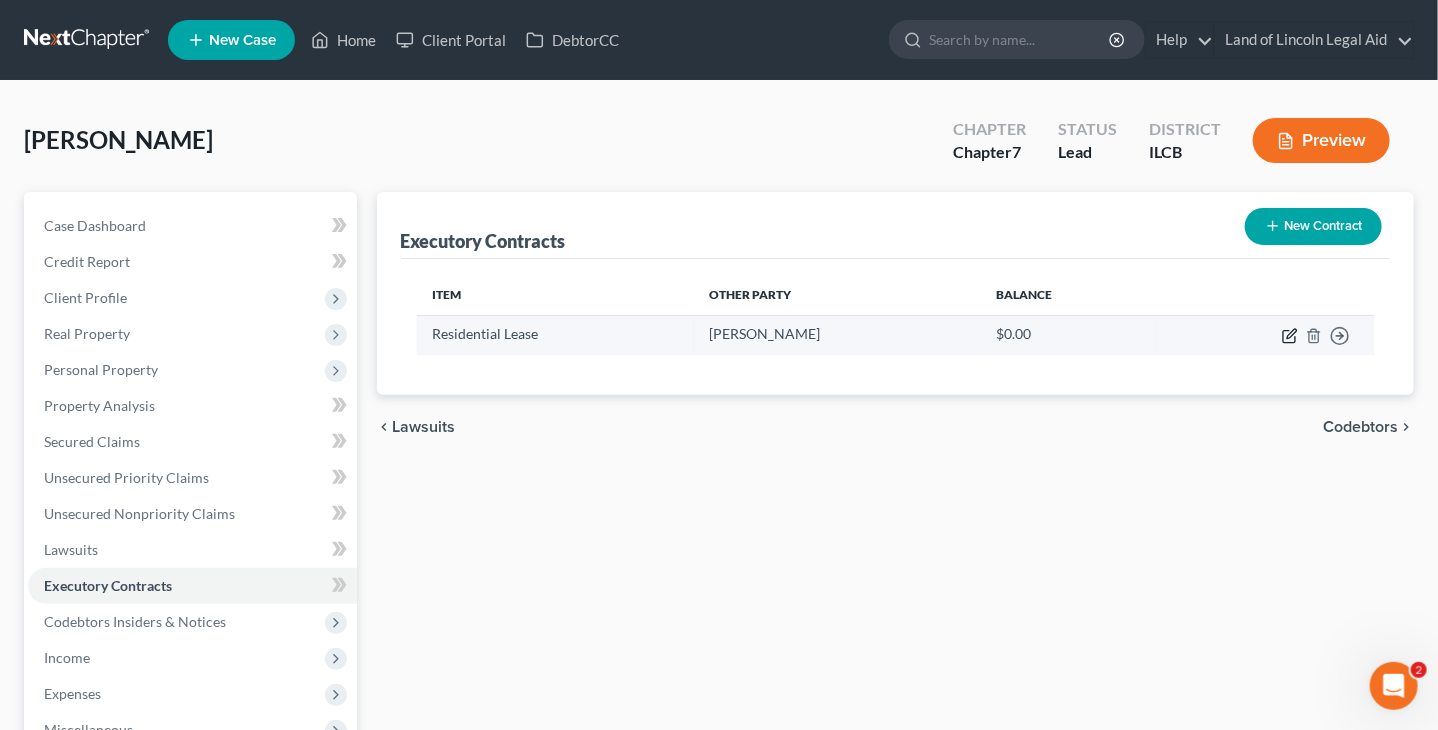 click 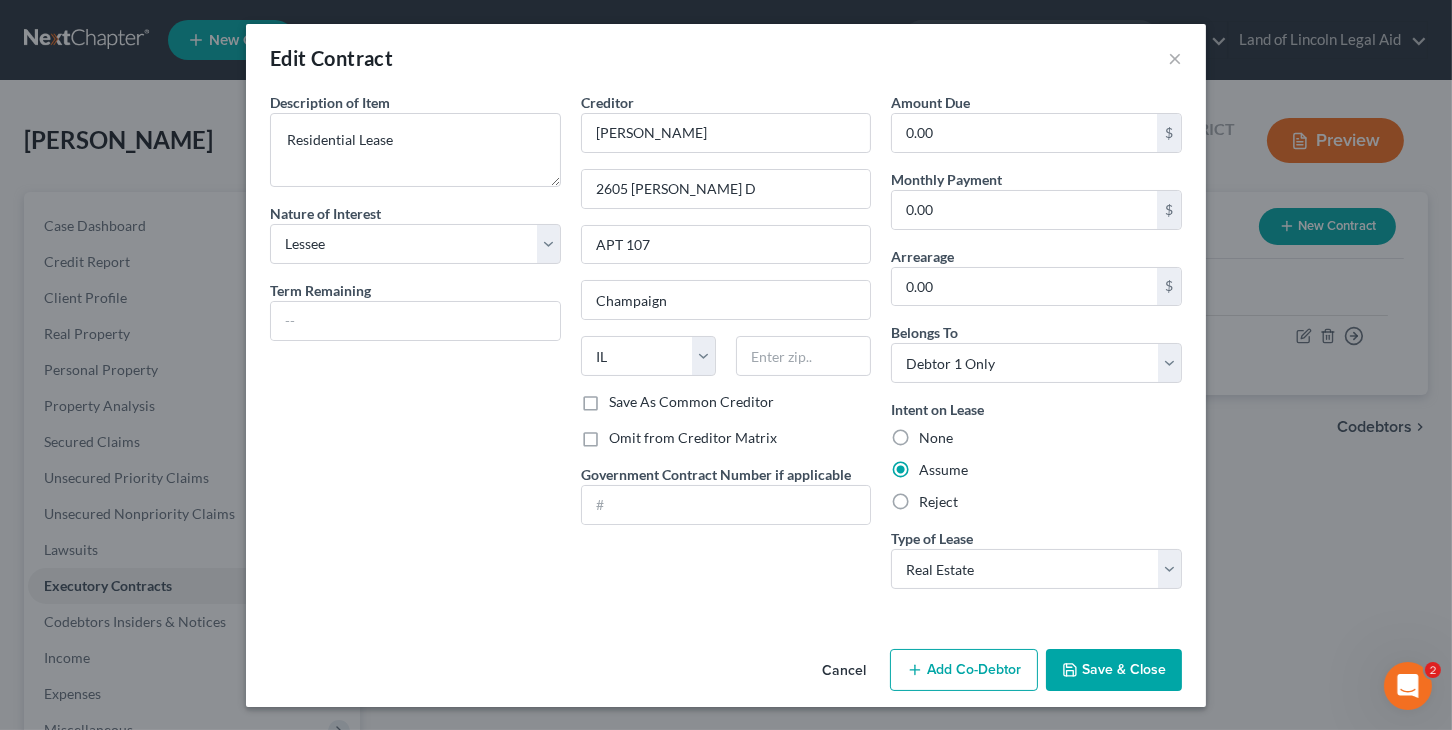click on "Omit from Creditor Matrix" at bounding box center [693, 438] 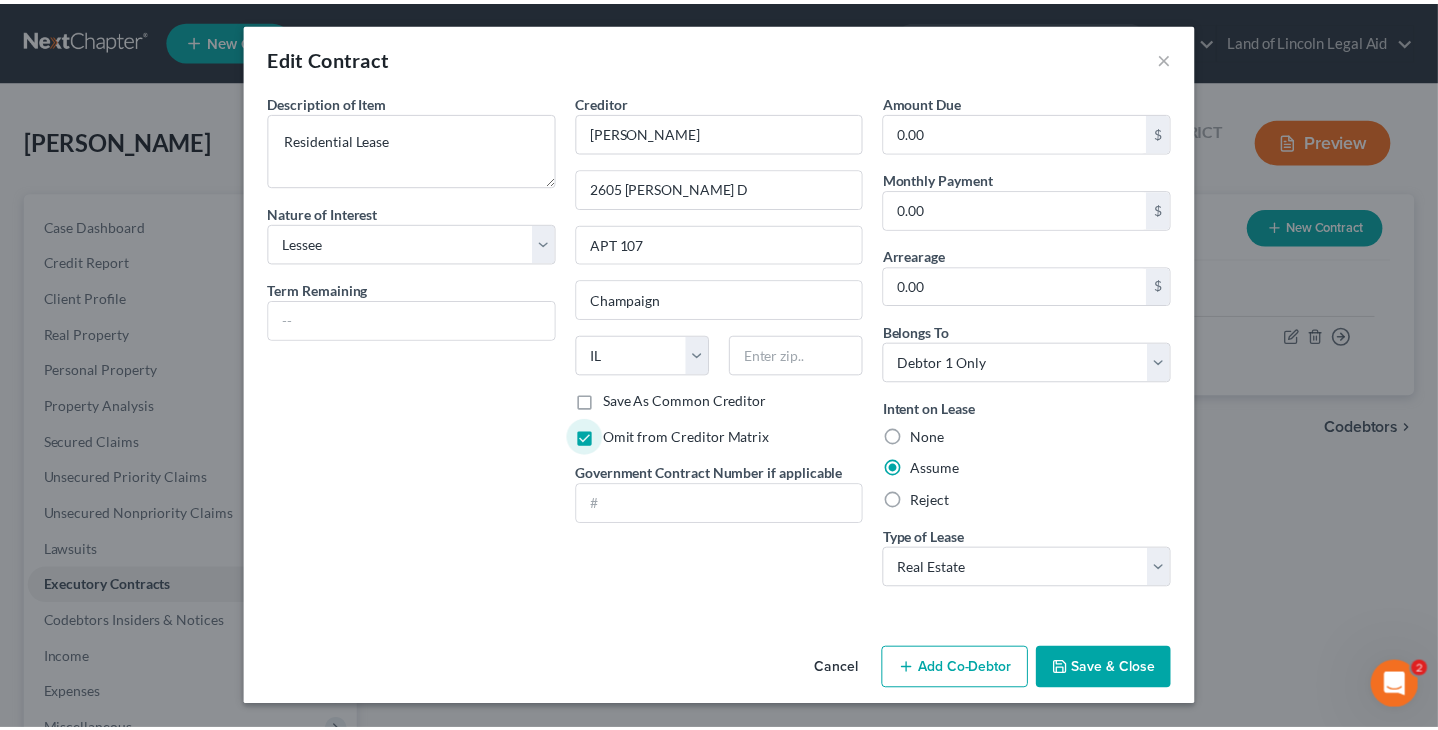 scroll, scrollTop: 176, scrollLeft: 0, axis: vertical 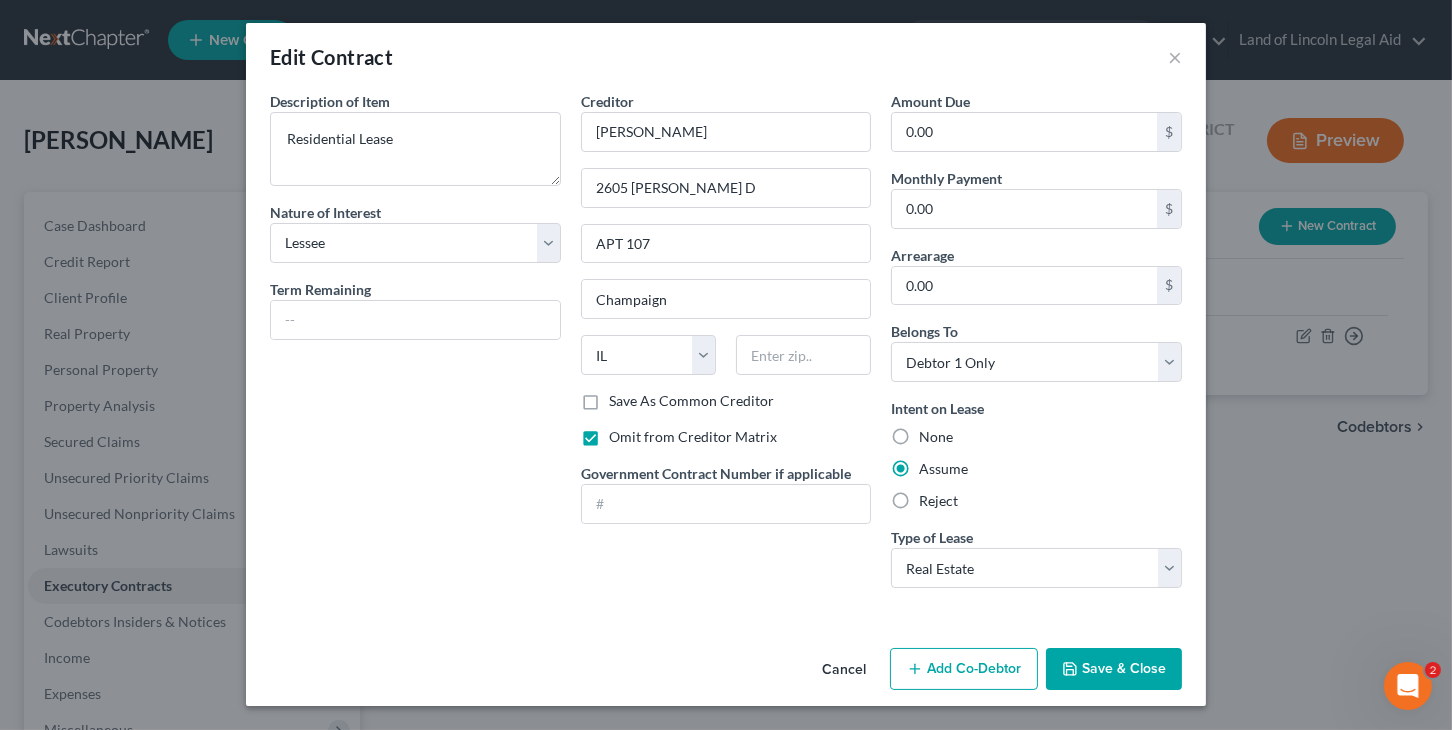 click on "Save & Close" at bounding box center [1114, 669] 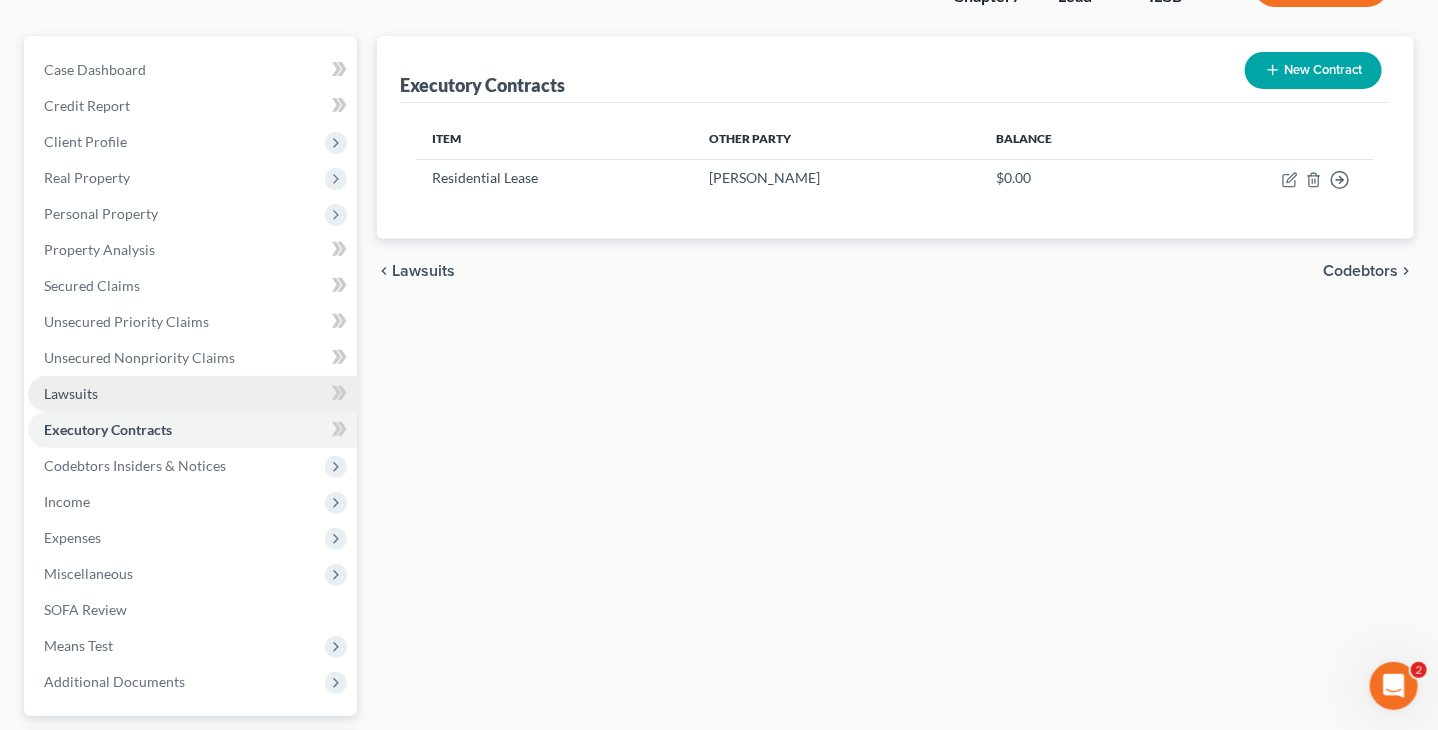 scroll, scrollTop: 181, scrollLeft: 0, axis: vertical 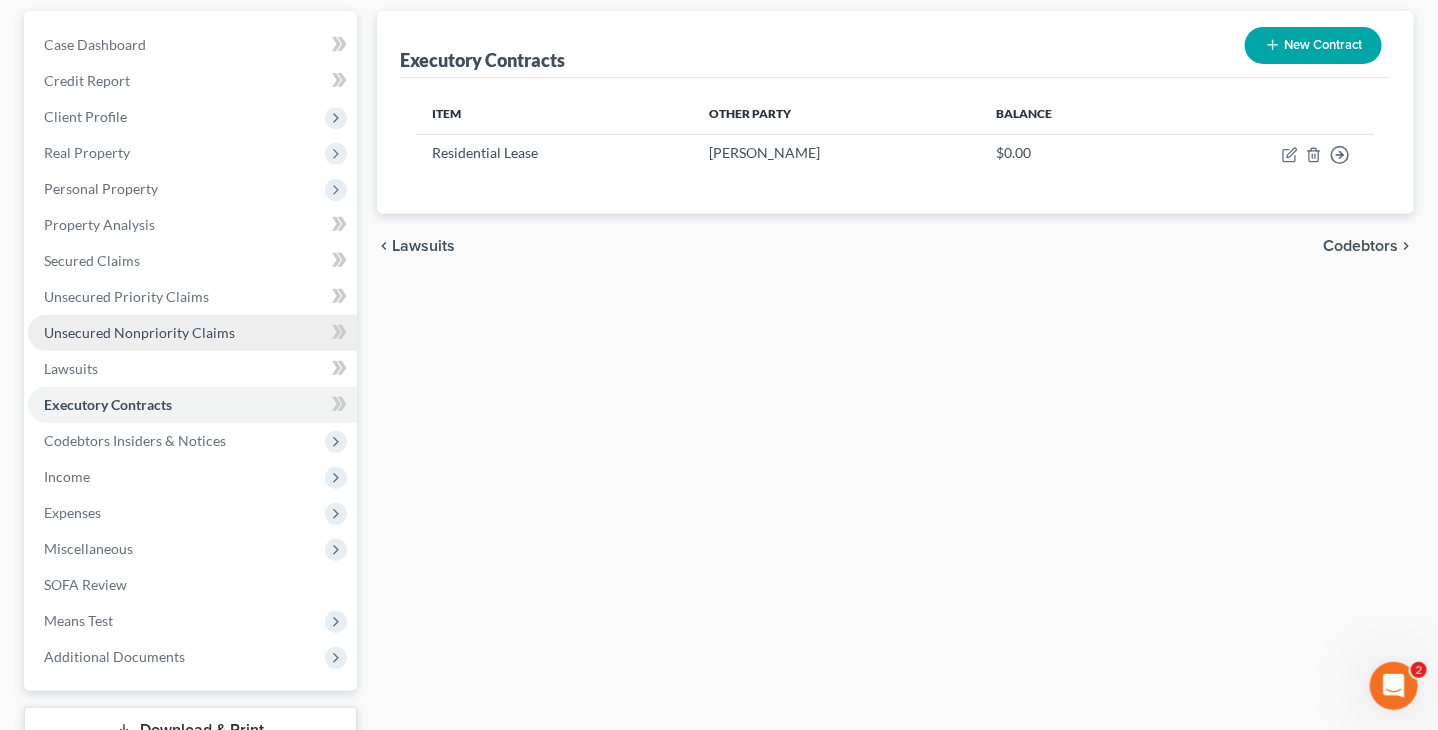 click on "Unsecured Nonpriority Claims" at bounding box center [139, 332] 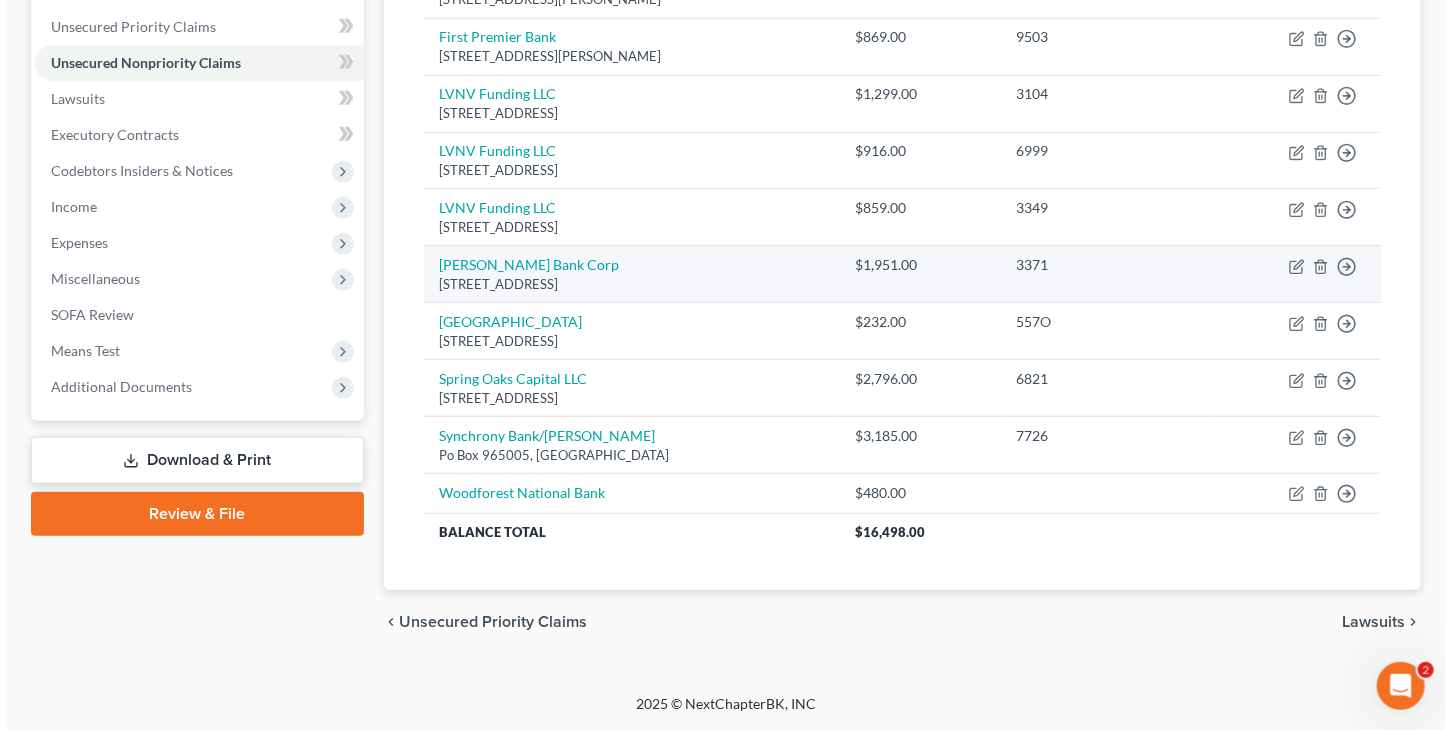 scroll, scrollTop: 666, scrollLeft: 0, axis: vertical 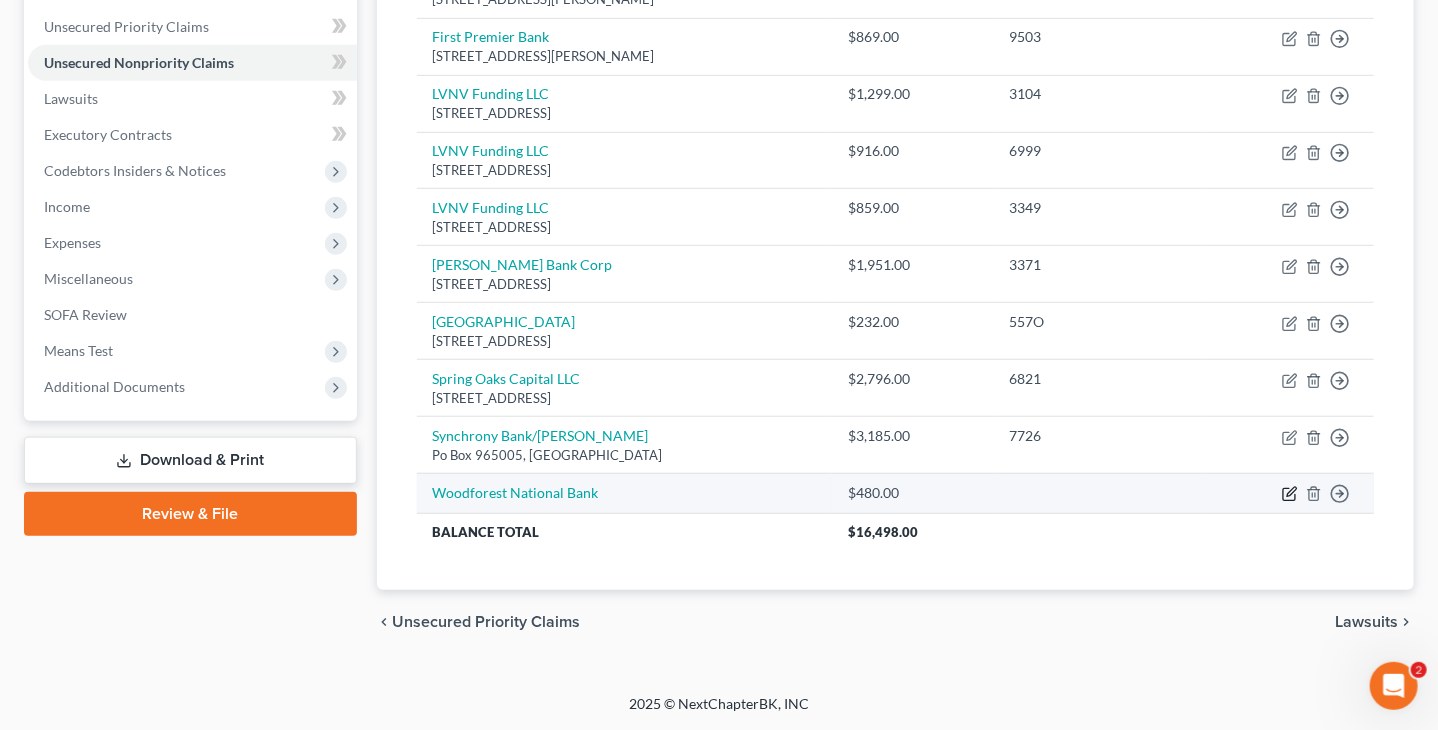 click 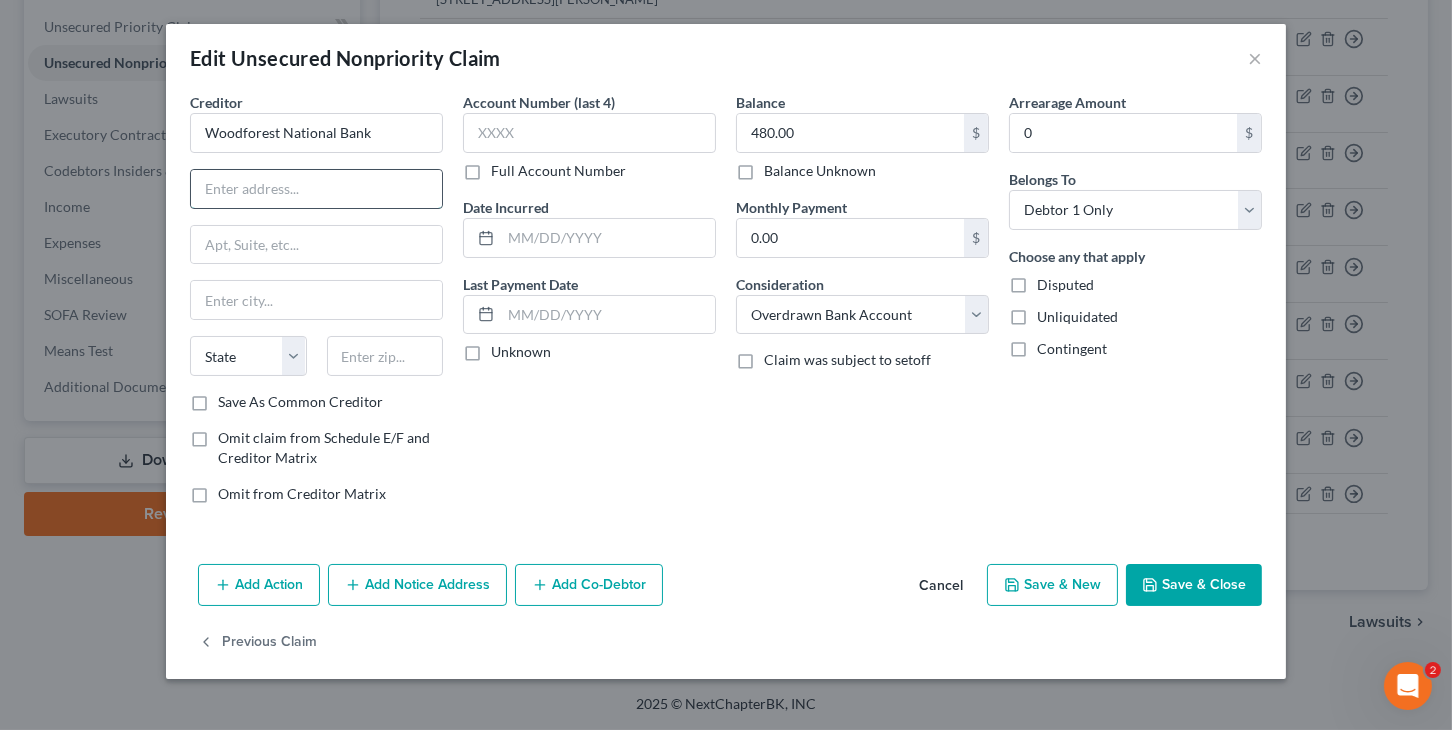 click at bounding box center [316, 189] 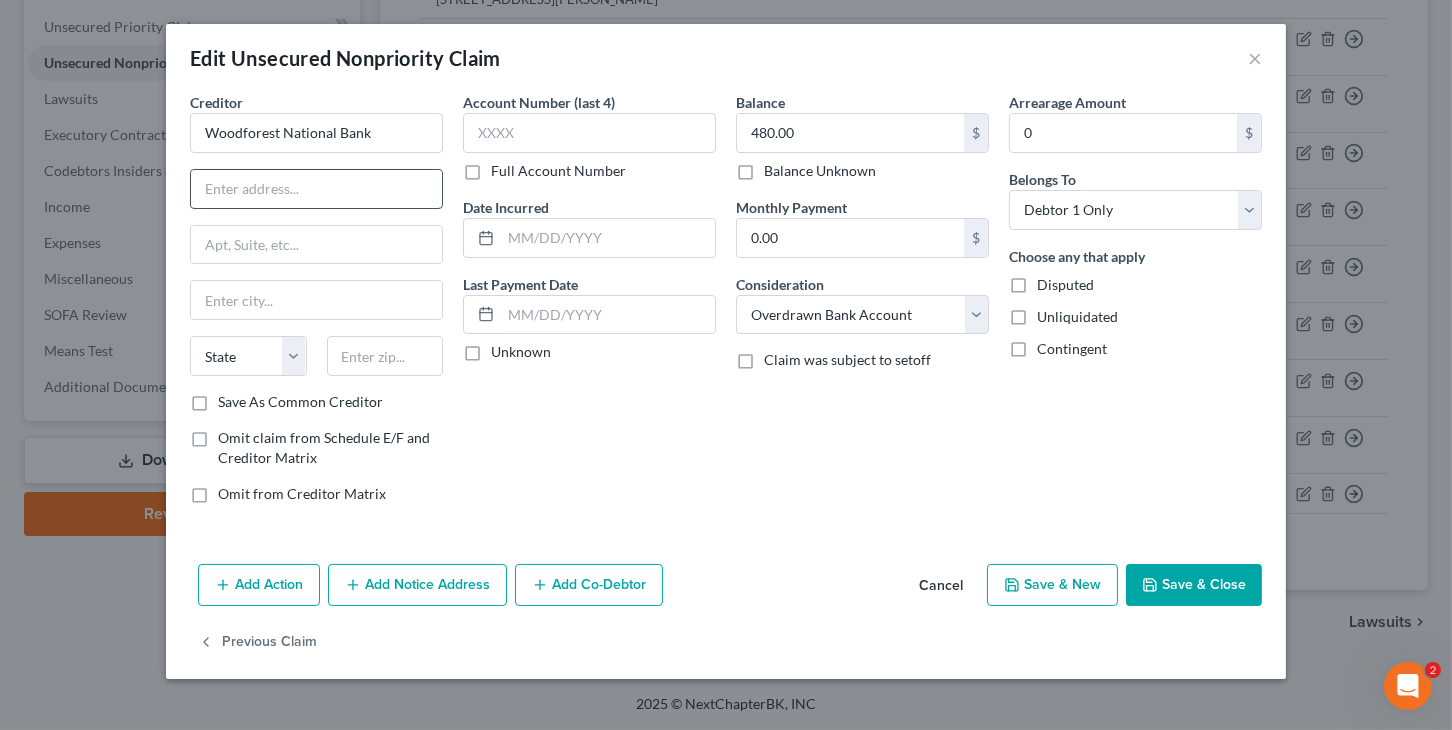 paste on "1706 W Reynolds St, Pontiac, IL 61764" 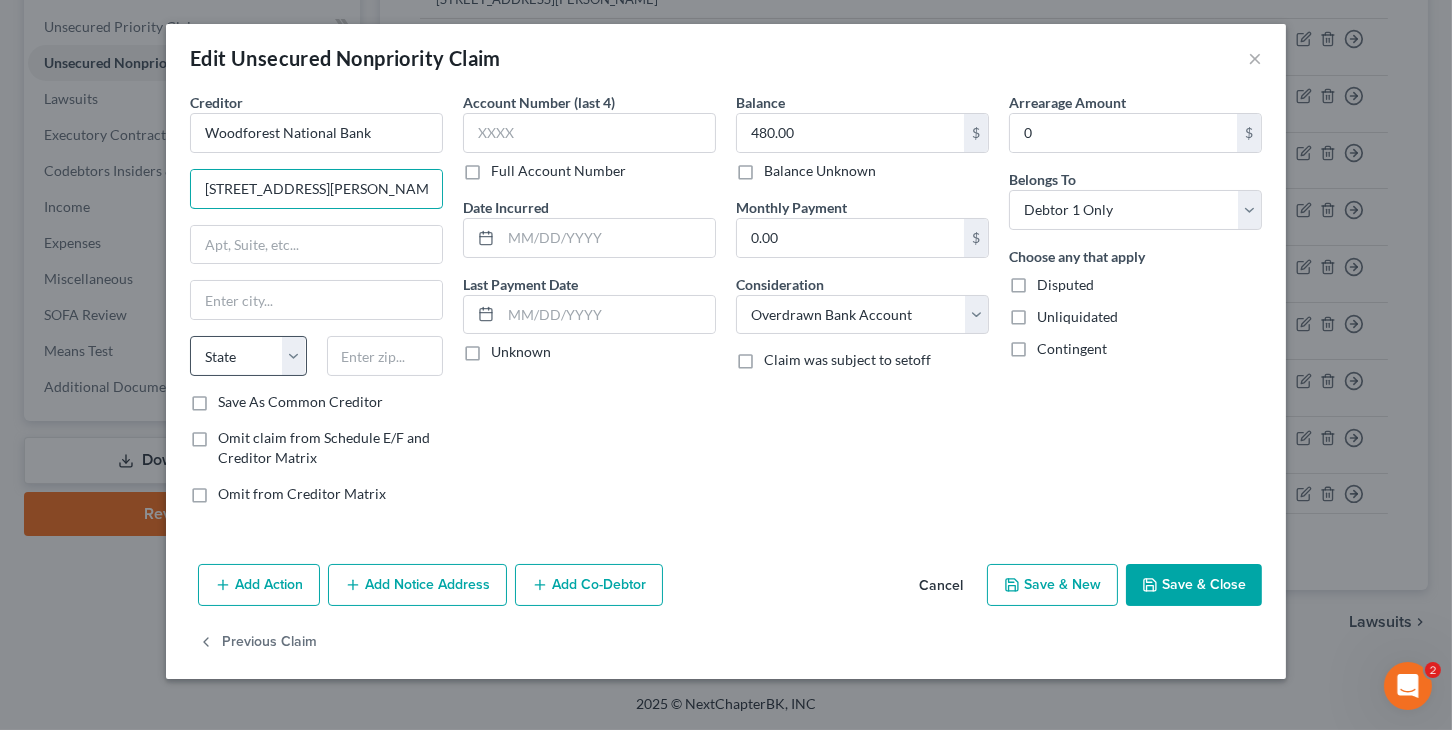 scroll, scrollTop: 0, scrollLeft: 16, axis: horizontal 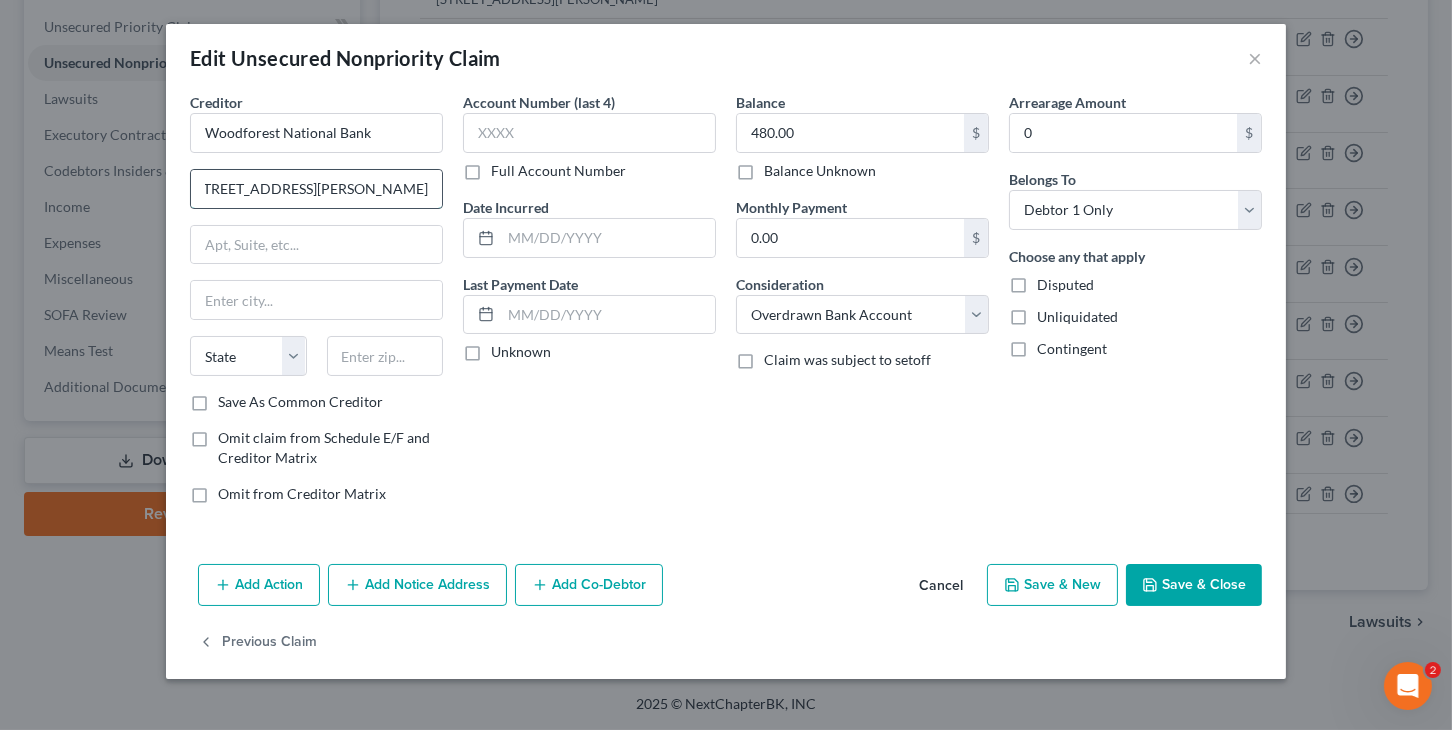 drag, startPoint x: 225, startPoint y: 233, endPoint x: 279, endPoint y: 239, distance: 54.33231 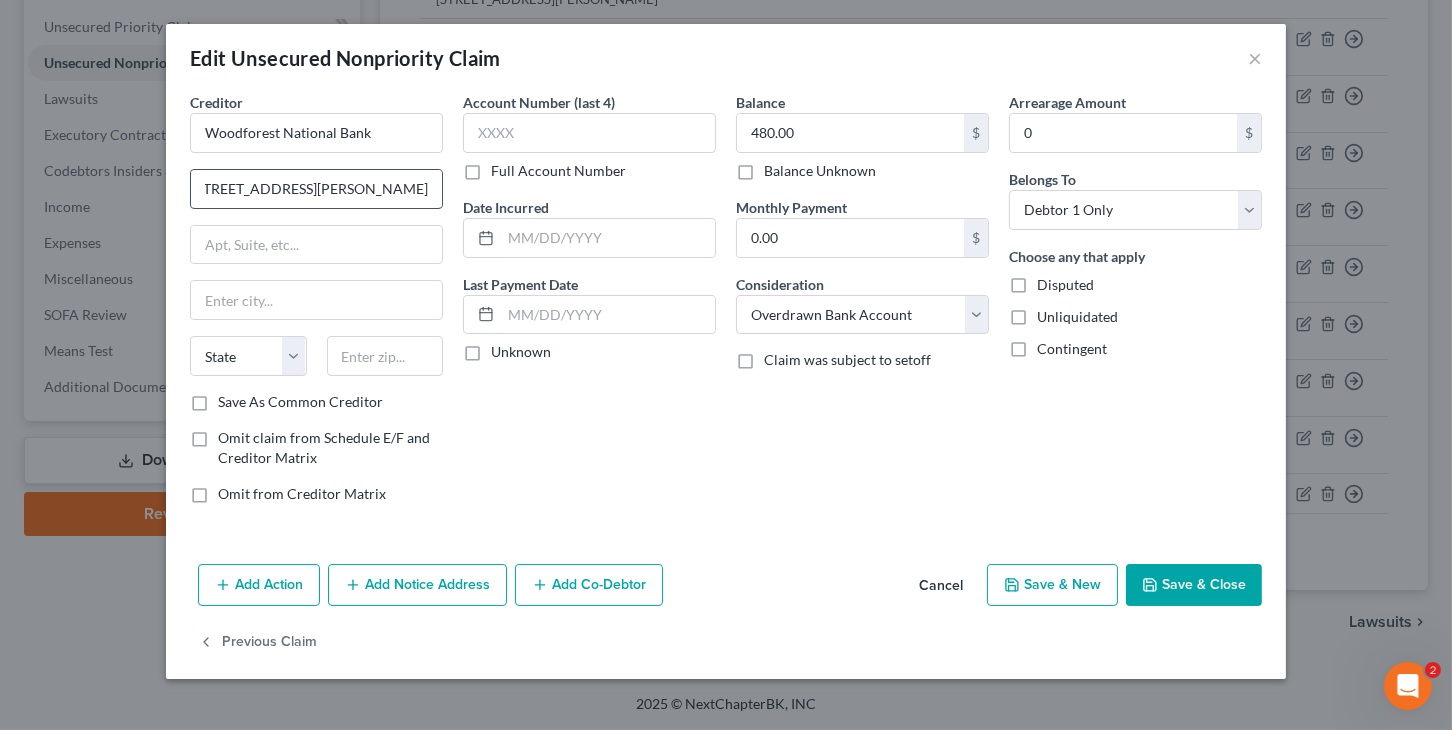 click on "1706 W Reynolds St, Pontiac, IL 61764" at bounding box center [316, 189] 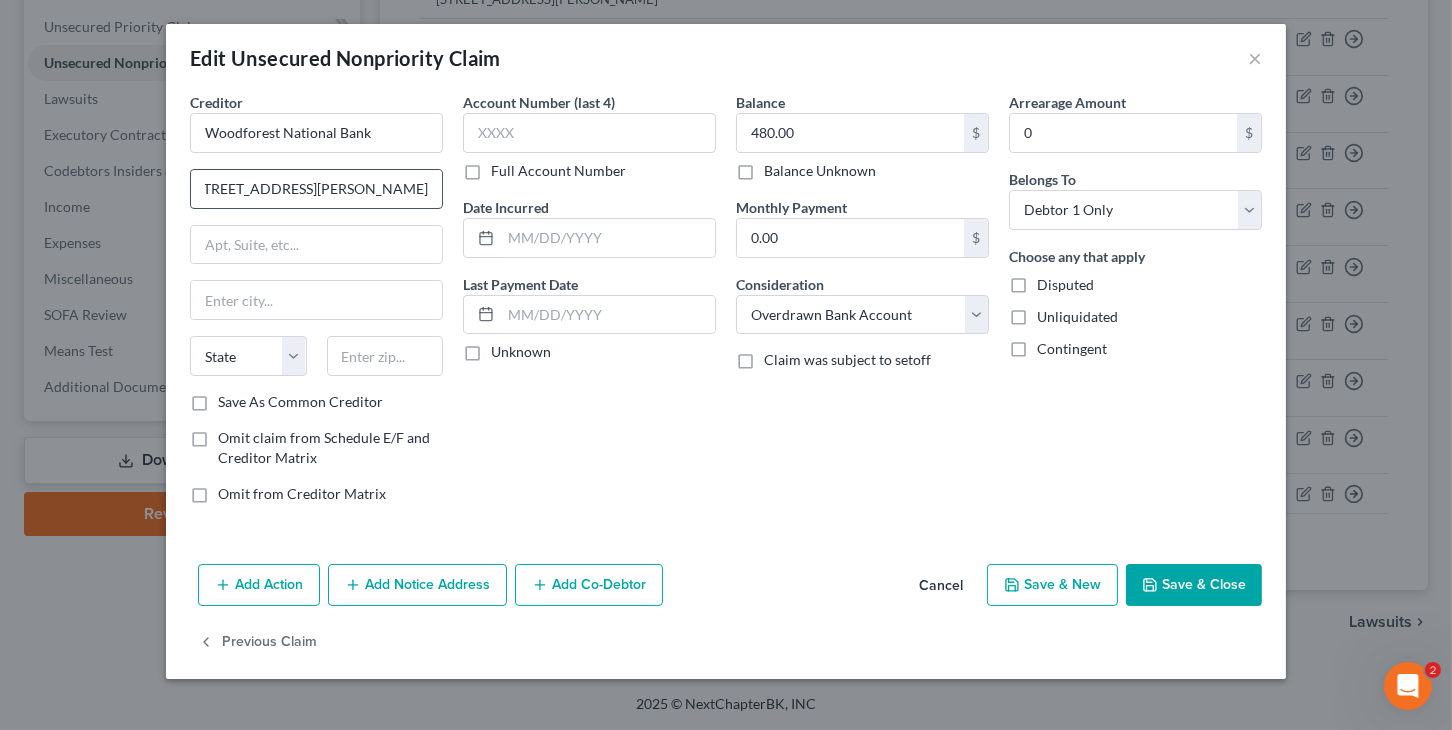 type on "1706 W Reynolds St, , IL 61764" 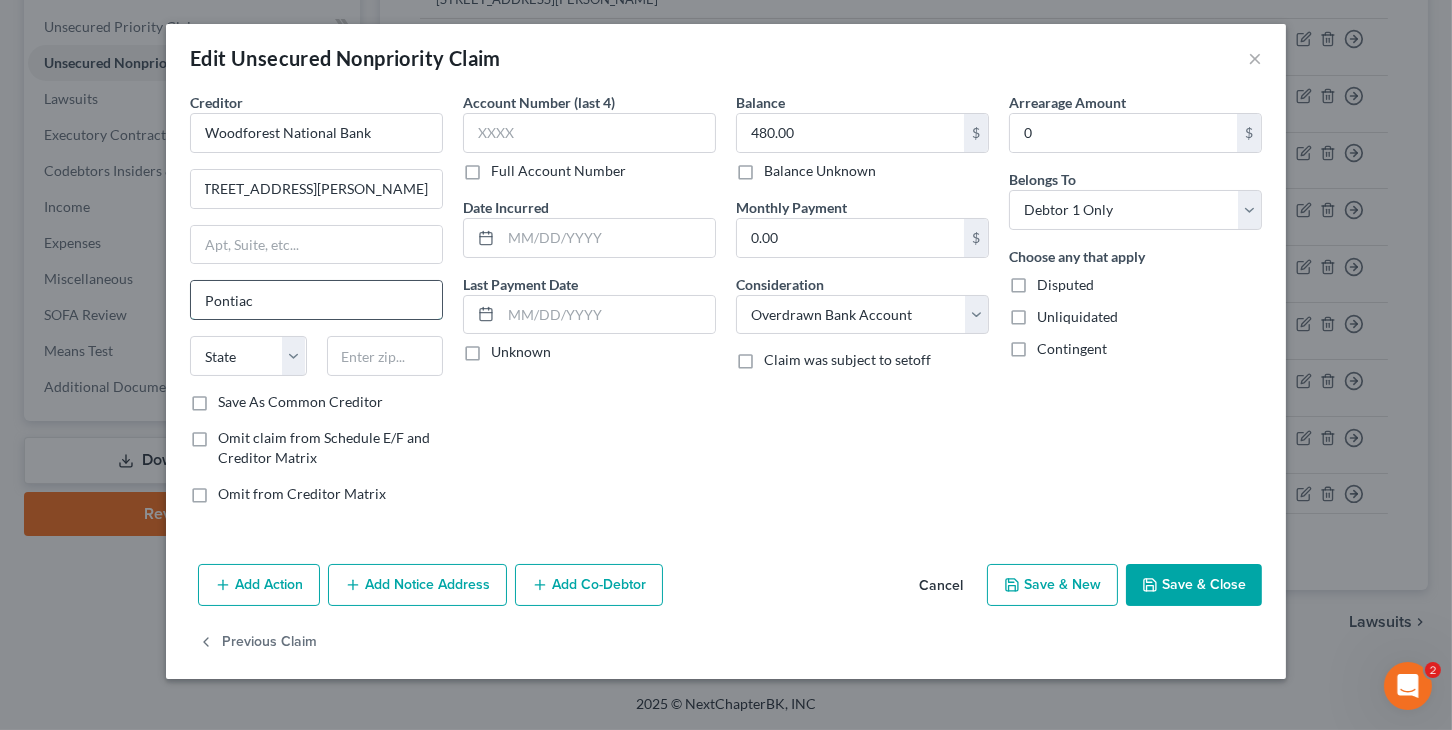 scroll, scrollTop: 0, scrollLeft: 0, axis: both 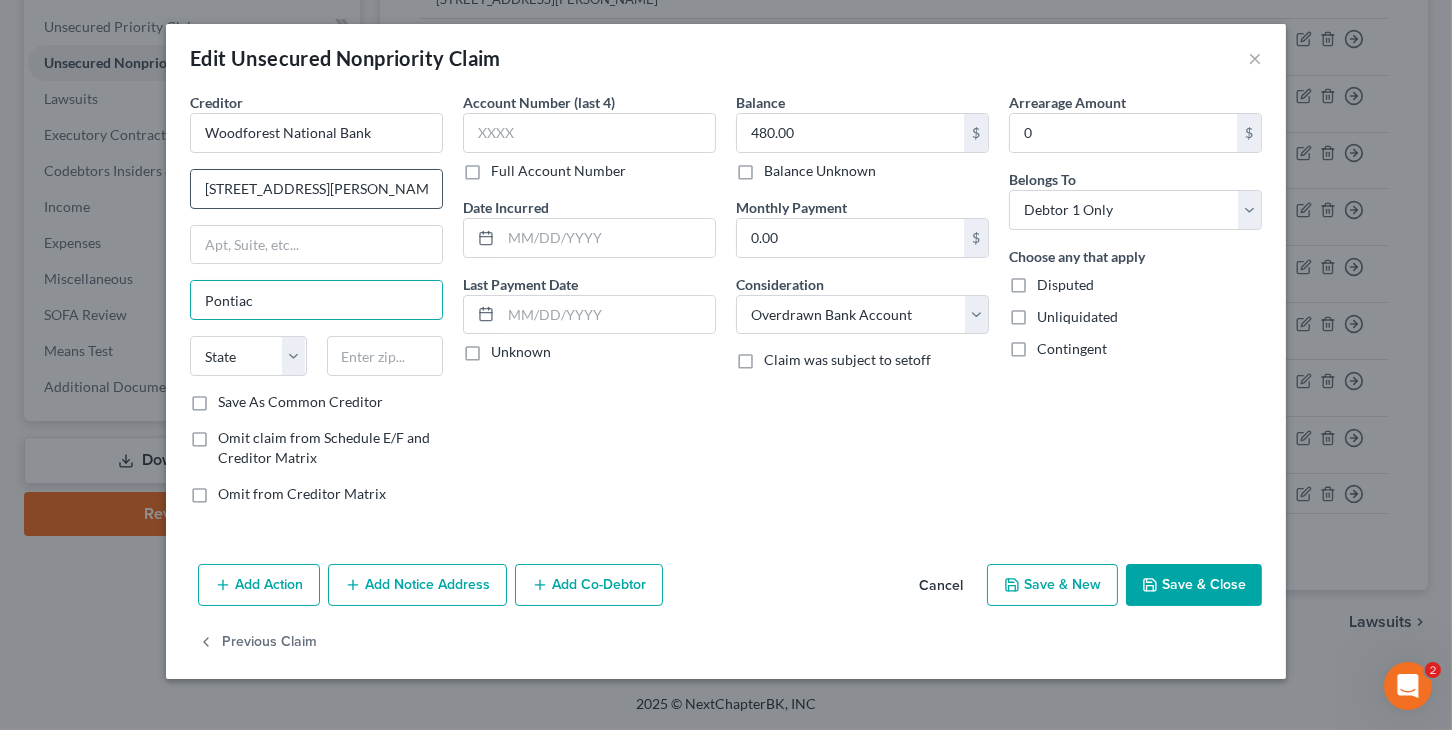 type on "Pontiac" 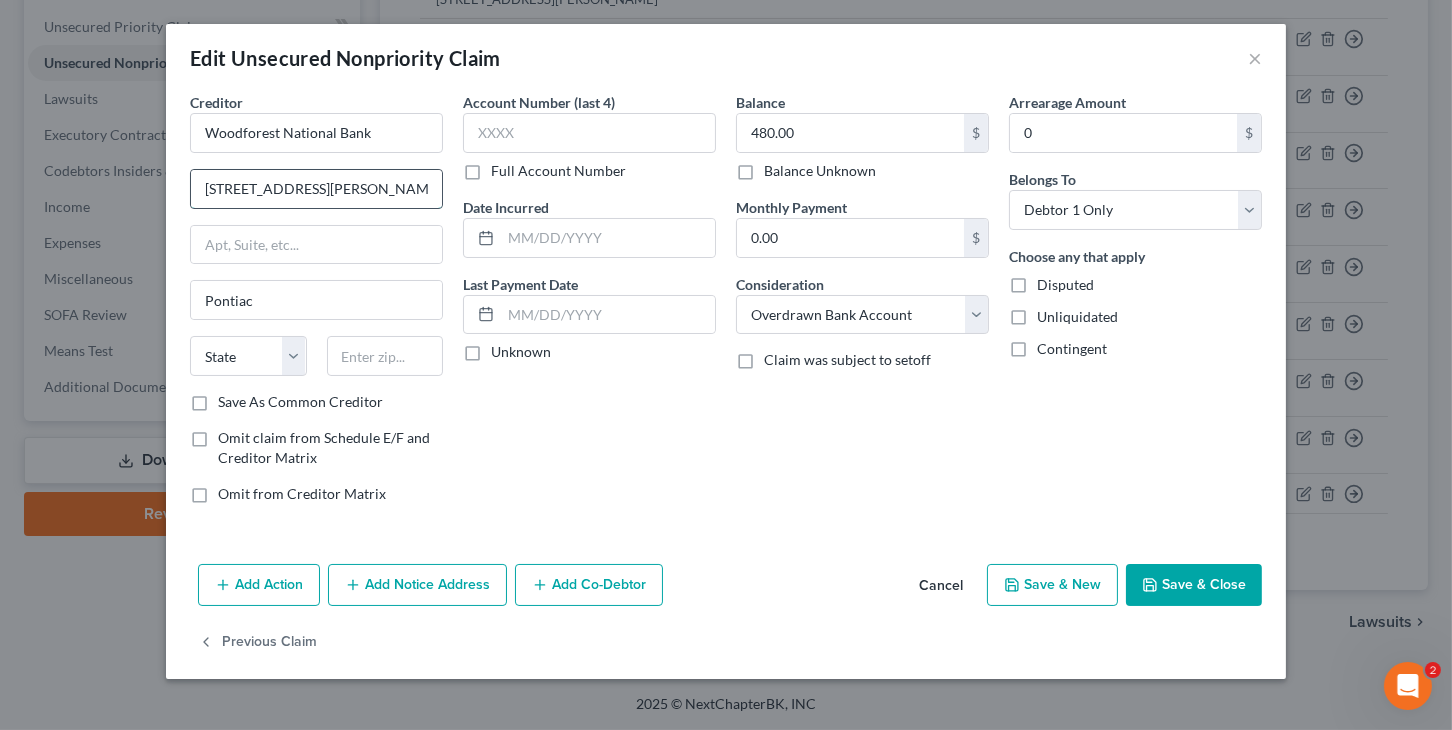 drag, startPoint x: 267, startPoint y: 234, endPoint x: 334, endPoint y: 242, distance: 67.47592 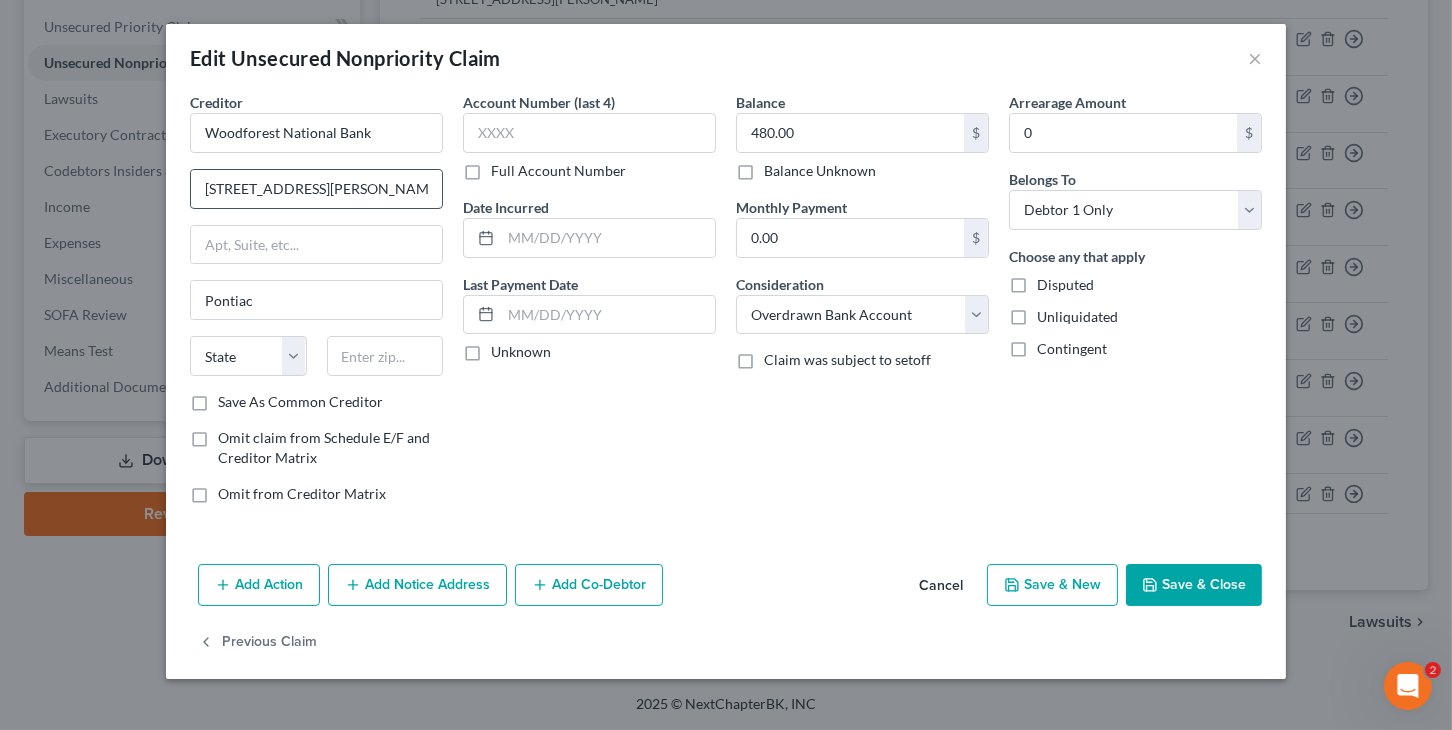 type on "1706 W Reynolds St, , IL" 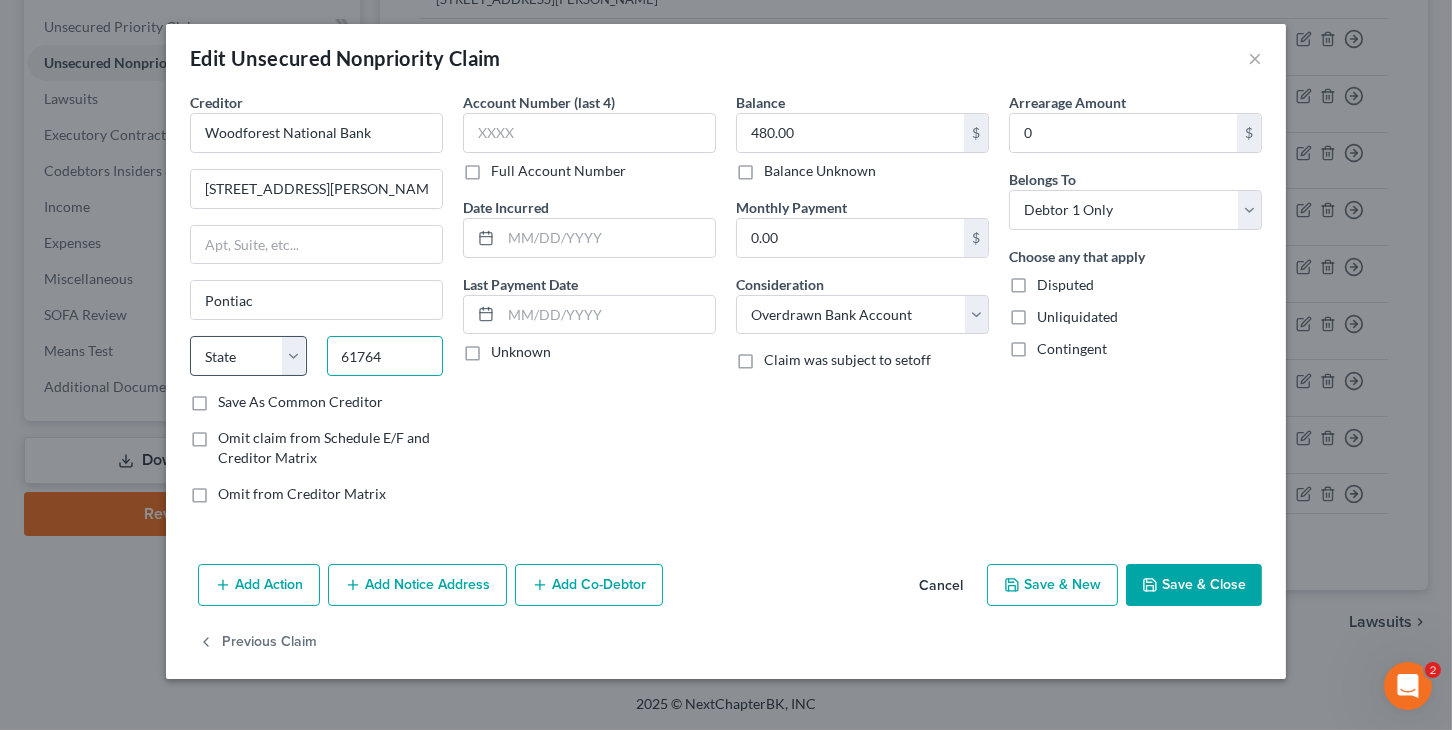 type on "61764" 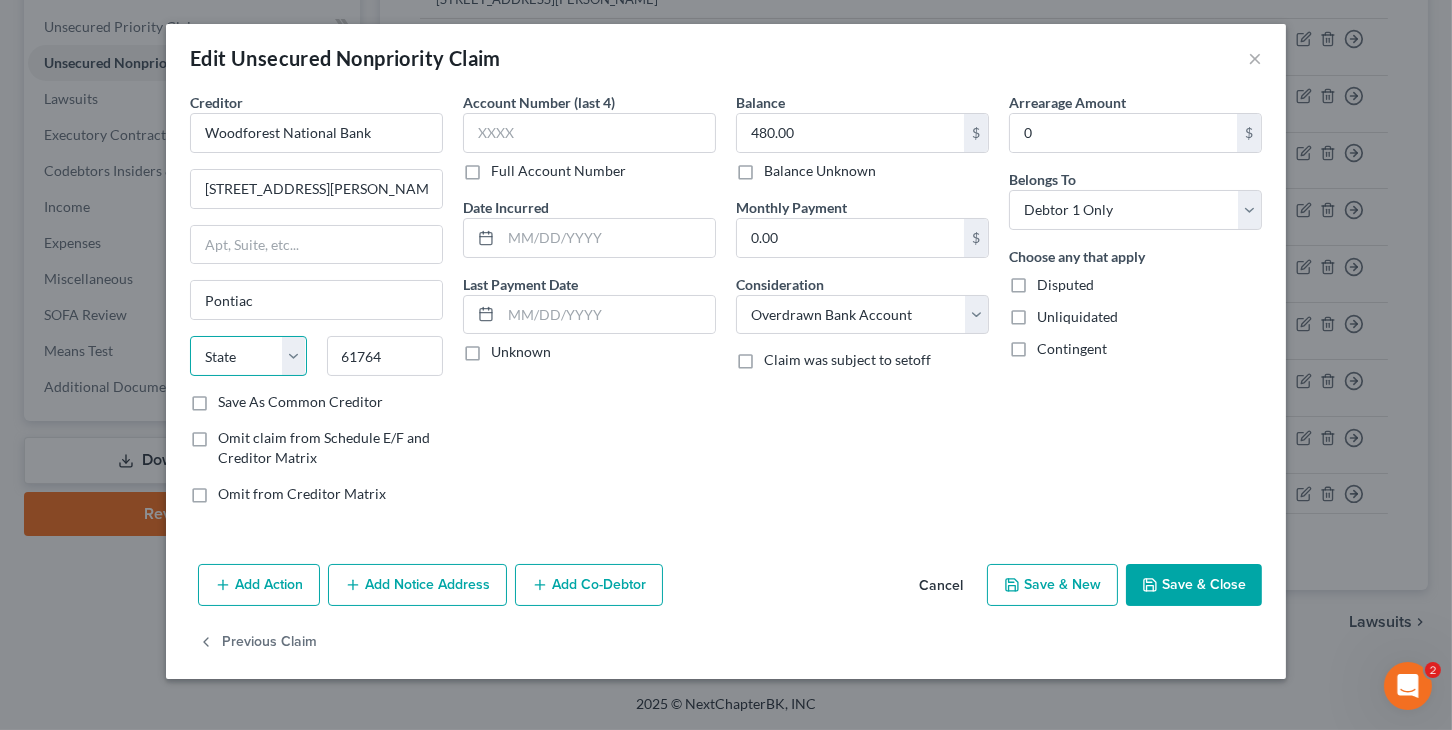 select on "14" 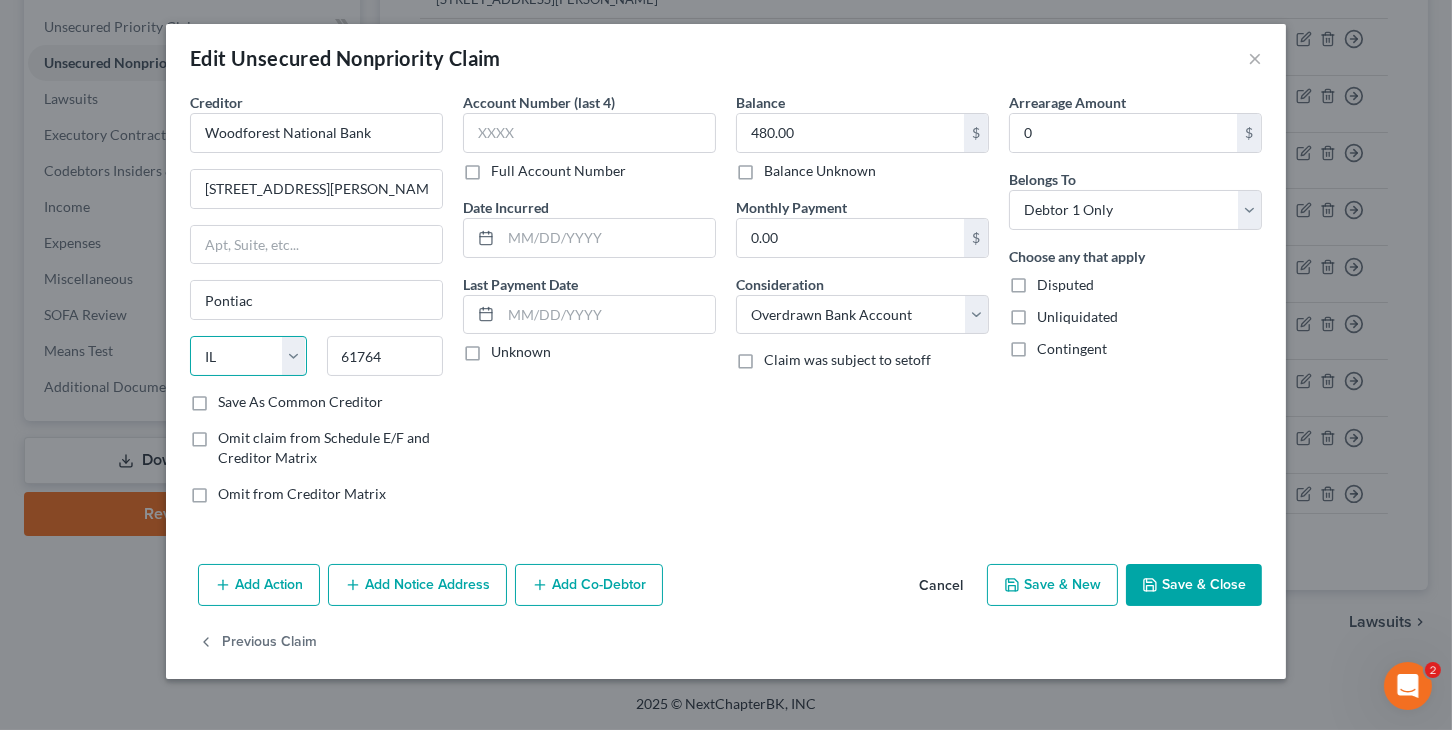 click on "State AL AK AR AZ CA CO CT DE DC FL GA GU HI ID IL IN IA KS KY LA ME MD MA MI MN MS MO MT NC ND NE NV NH NJ NM NY OH OK OR PA PR RI SC SD TN TX UT VI VA VT WA WV WI WY" at bounding box center (248, 356) 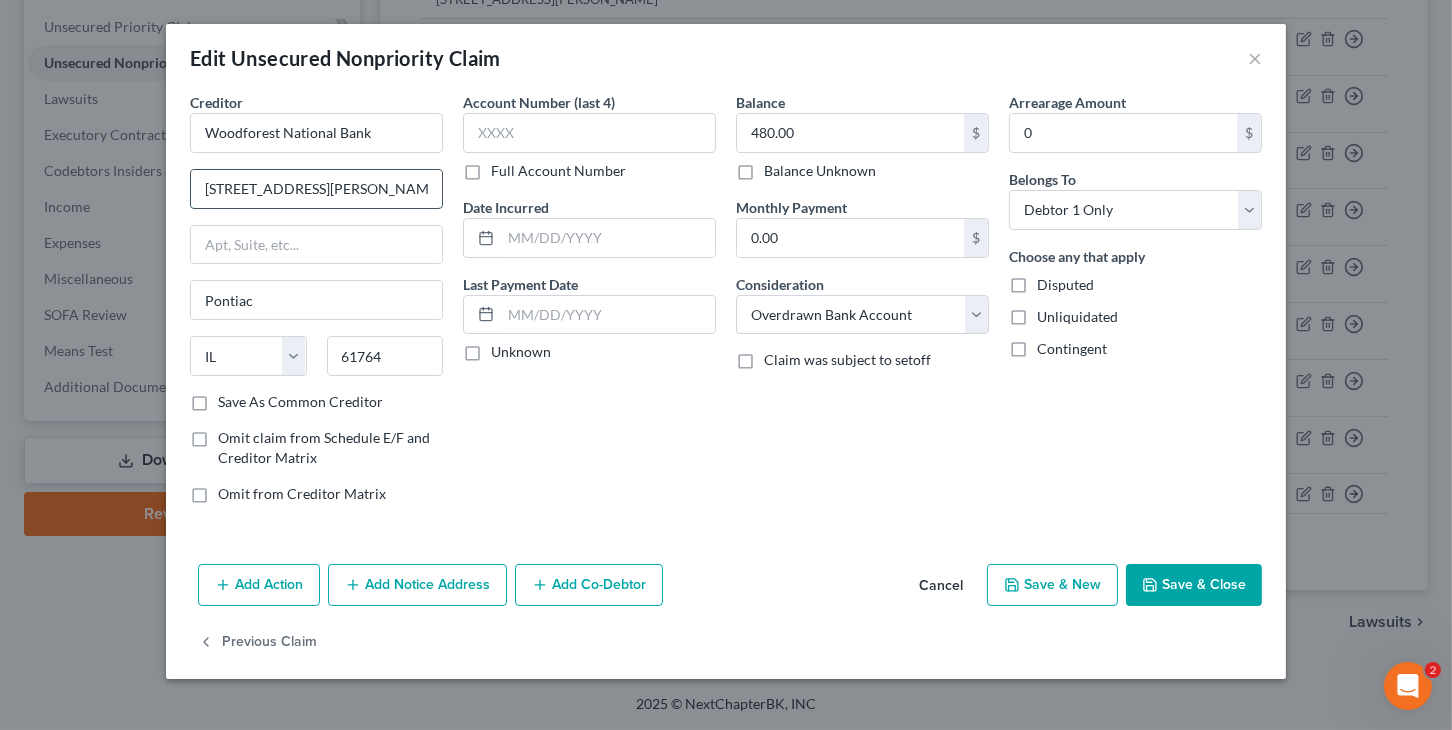 click on "1706 W Reynolds St, , IL" at bounding box center (316, 189) 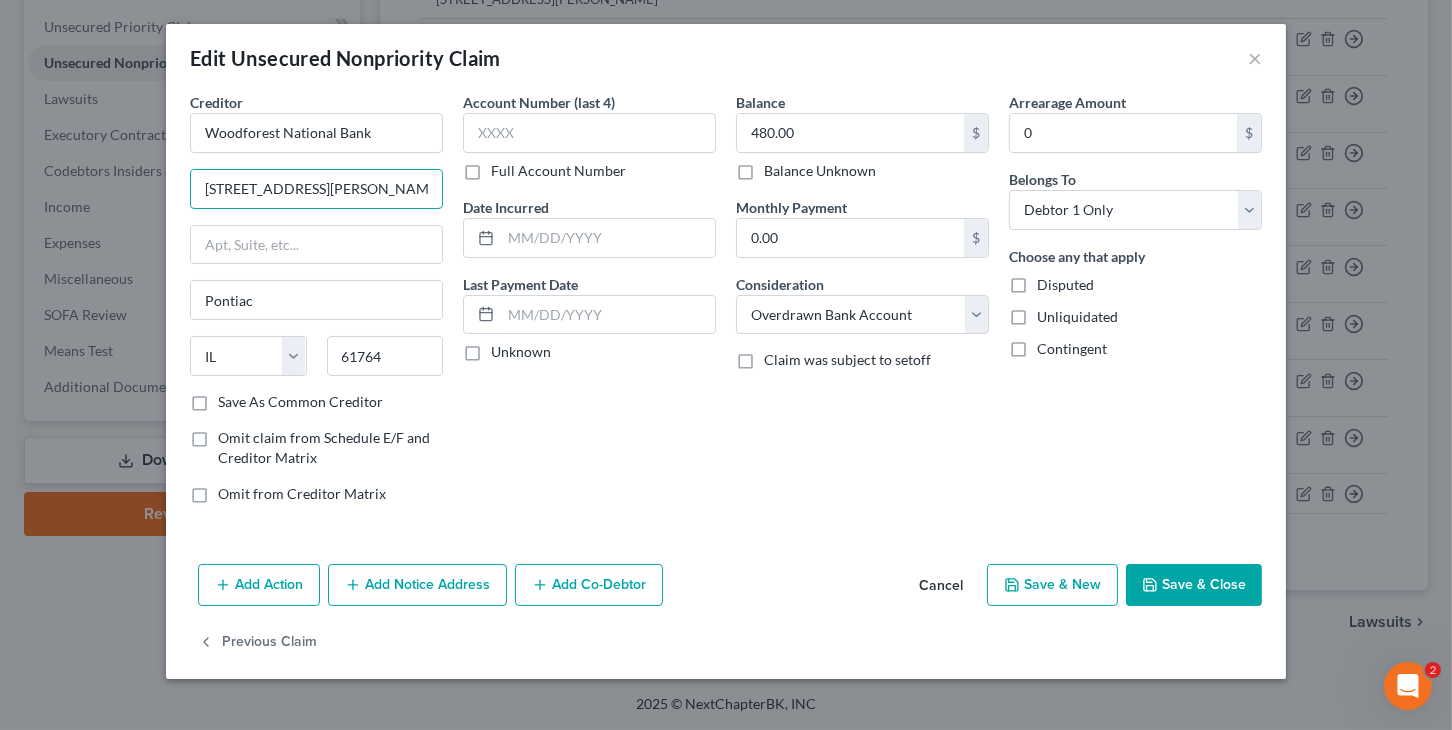 type on "1706 W Reynolds St," 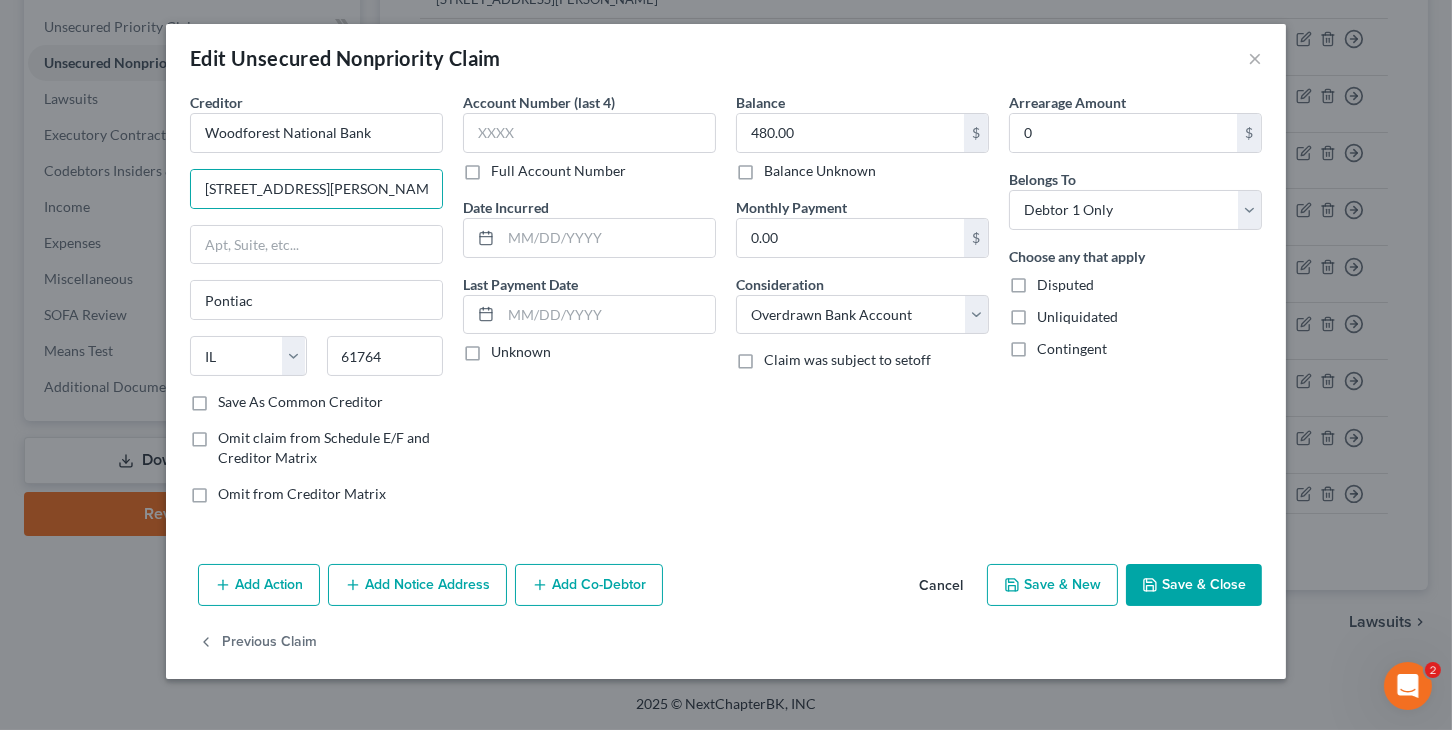 click on "Disputed" at bounding box center [1065, 285] 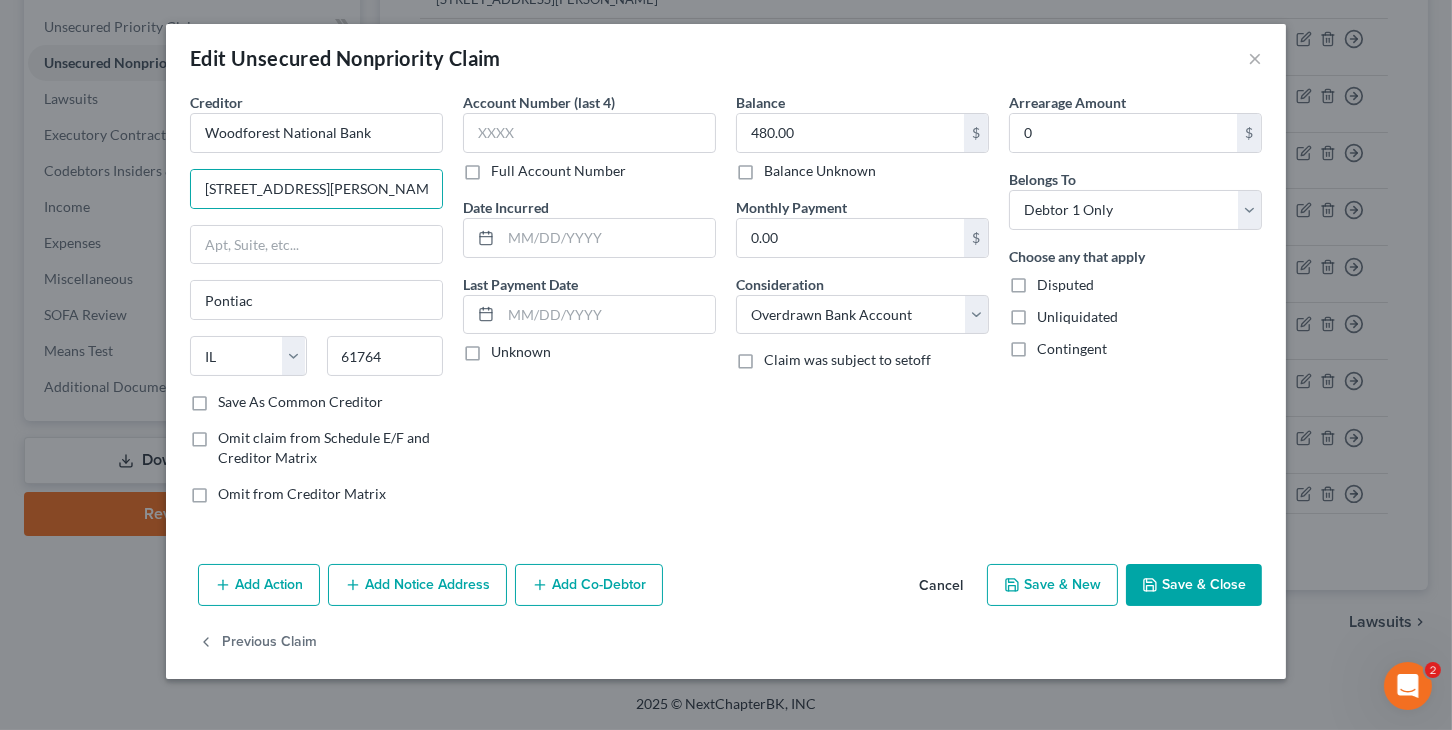 click on "Disputed" at bounding box center [1051, 281] 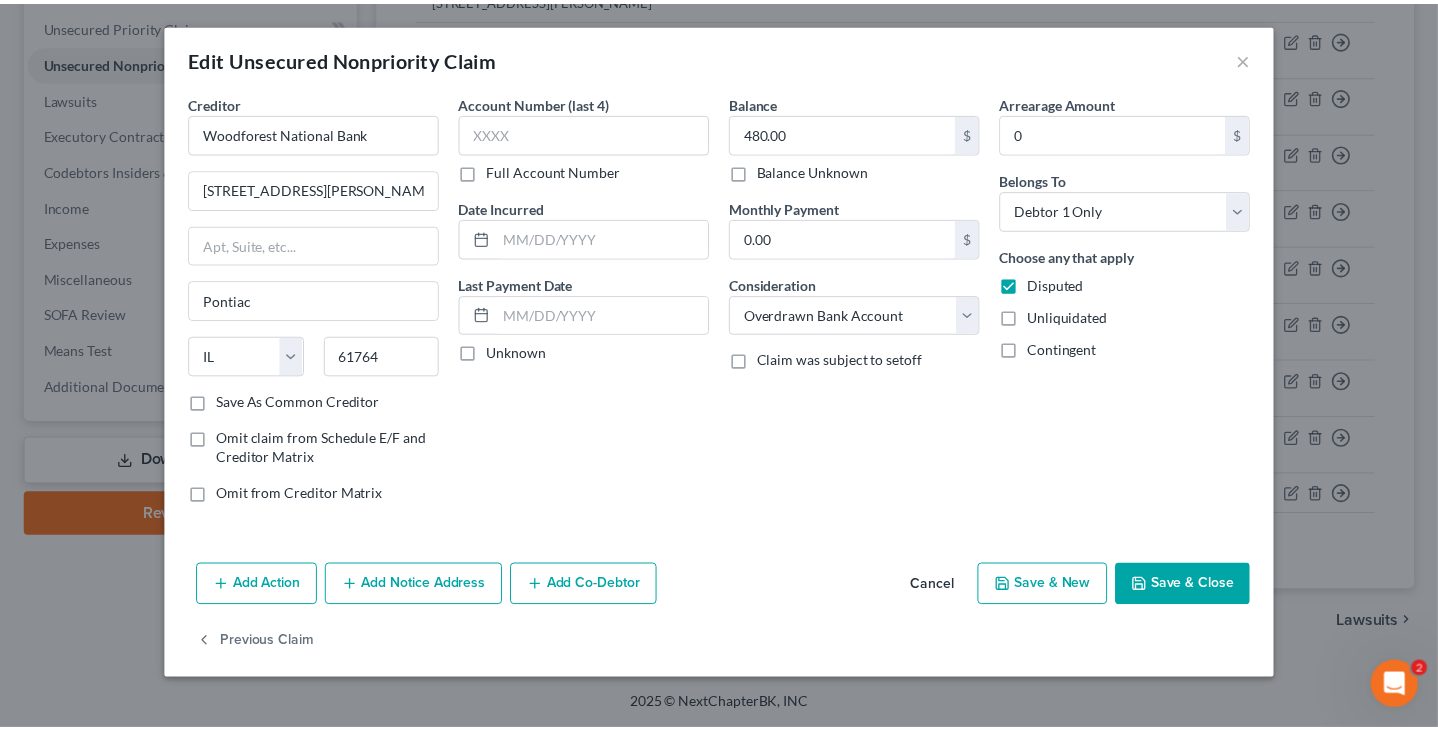 scroll, scrollTop: 139, scrollLeft: 0, axis: vertical 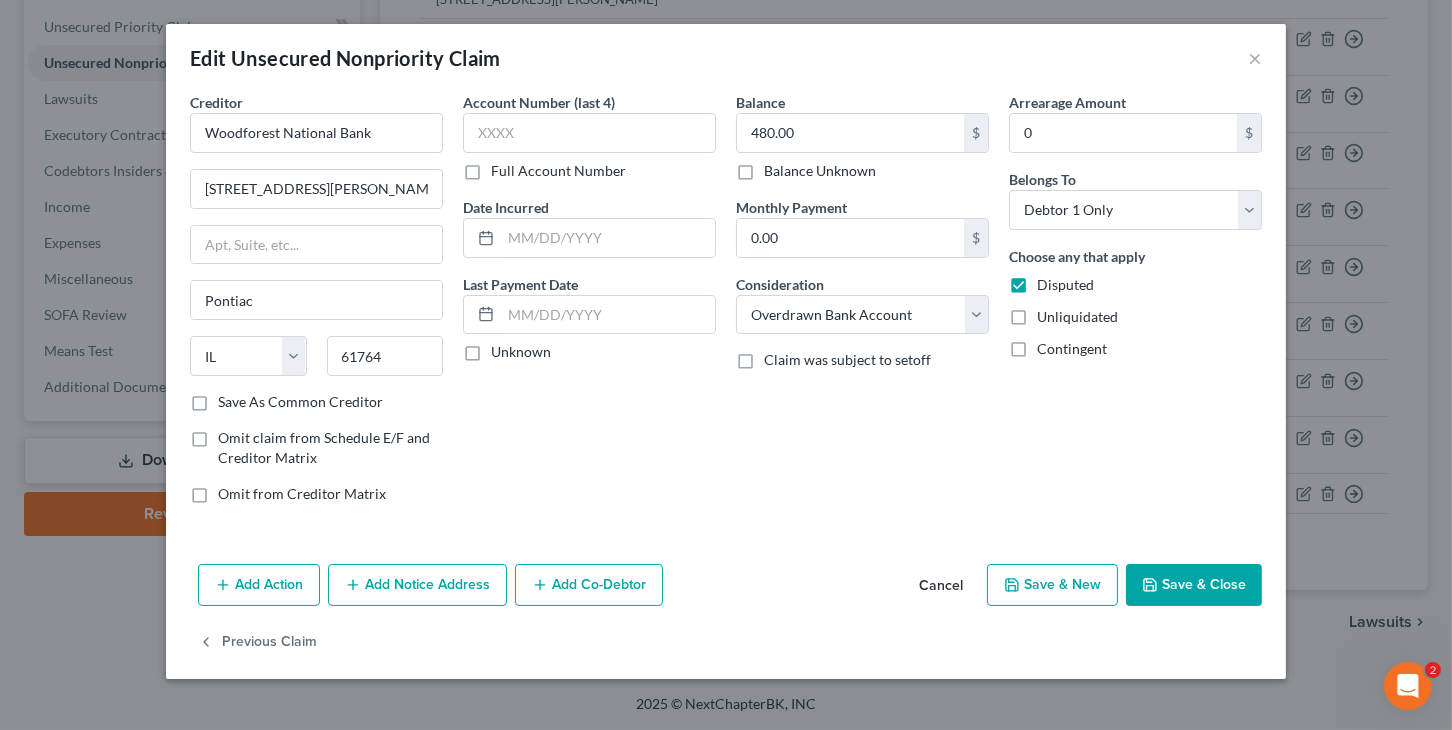 drag, startPoint x: 74, startPoint y: 359, endPoint x: 82, endPoint y: 370, distance: 13.601471 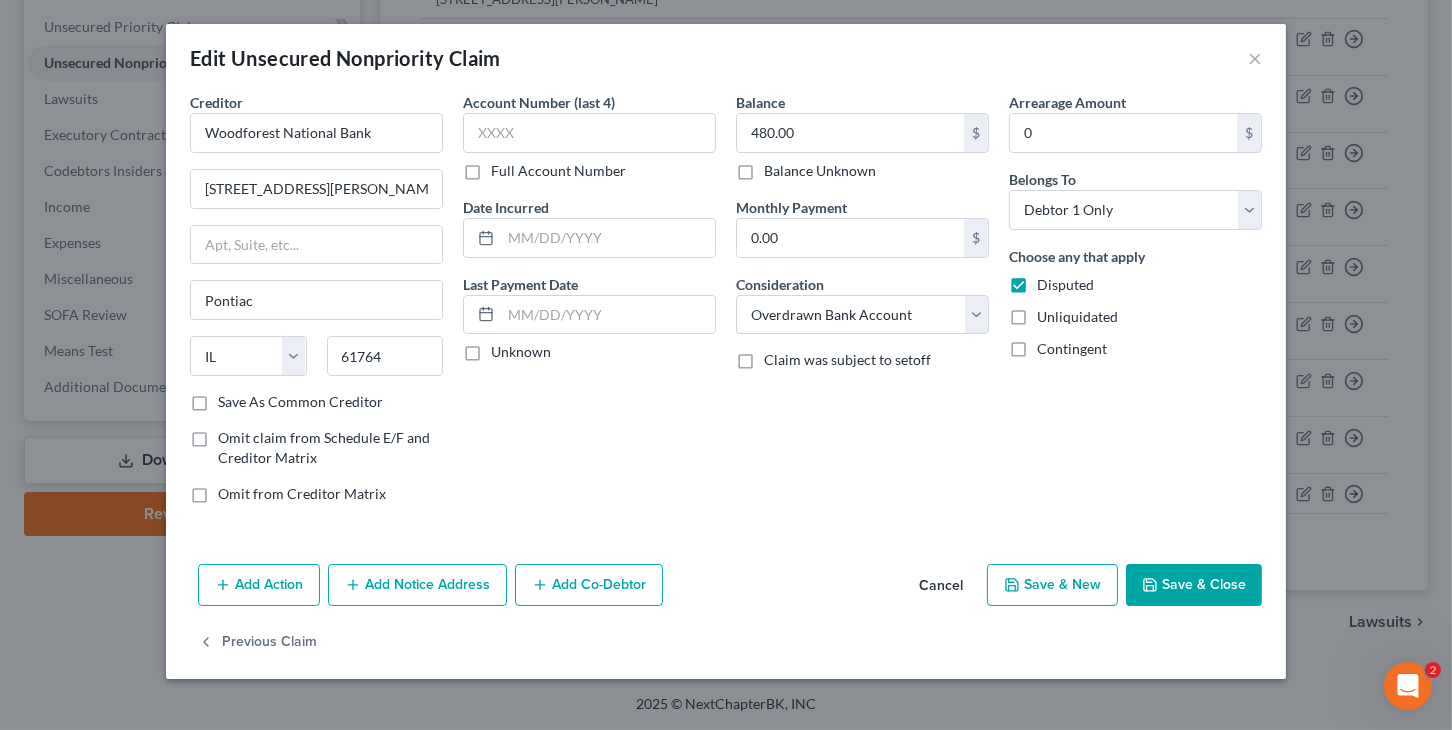 click on "Save As Common Creditor" at bounding box center [300, 402] 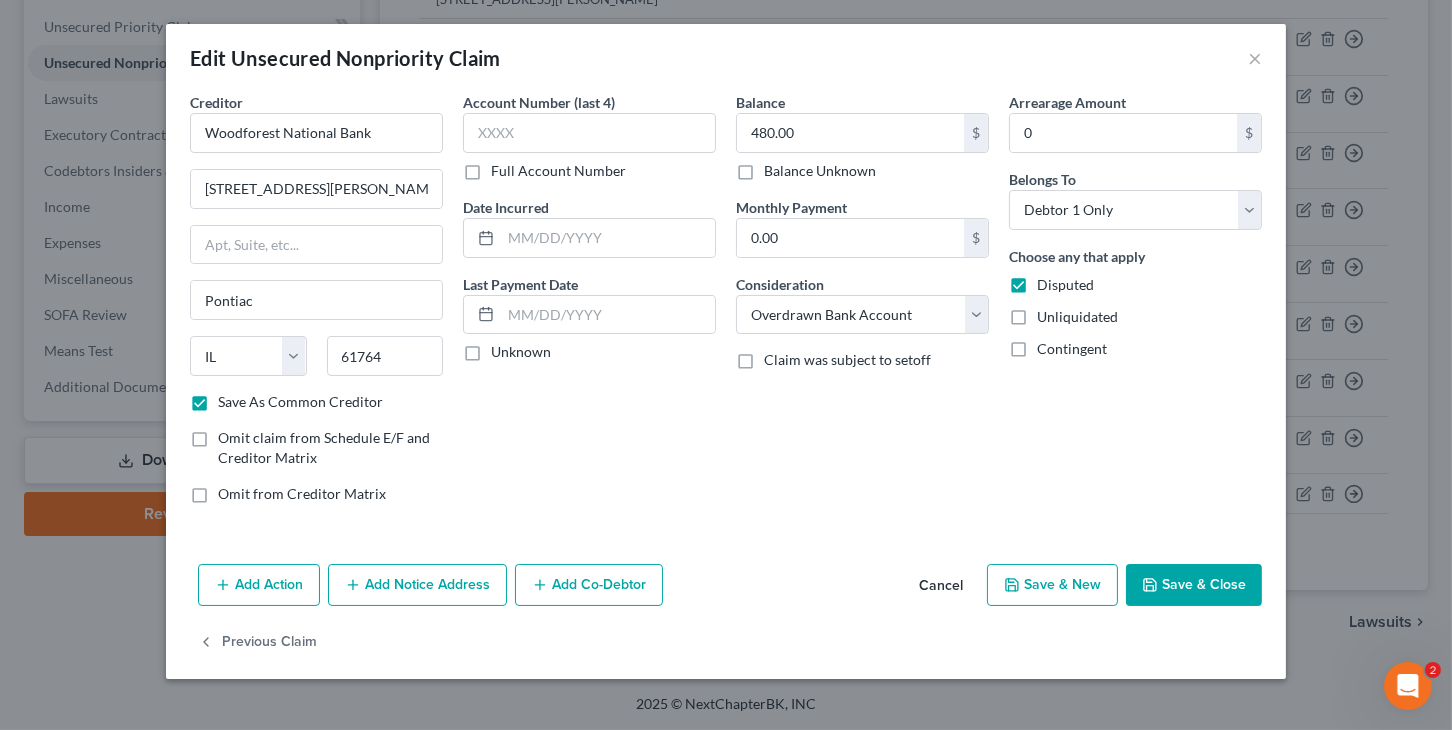 click on "Save & Close" at bounding box center (1194, 585) 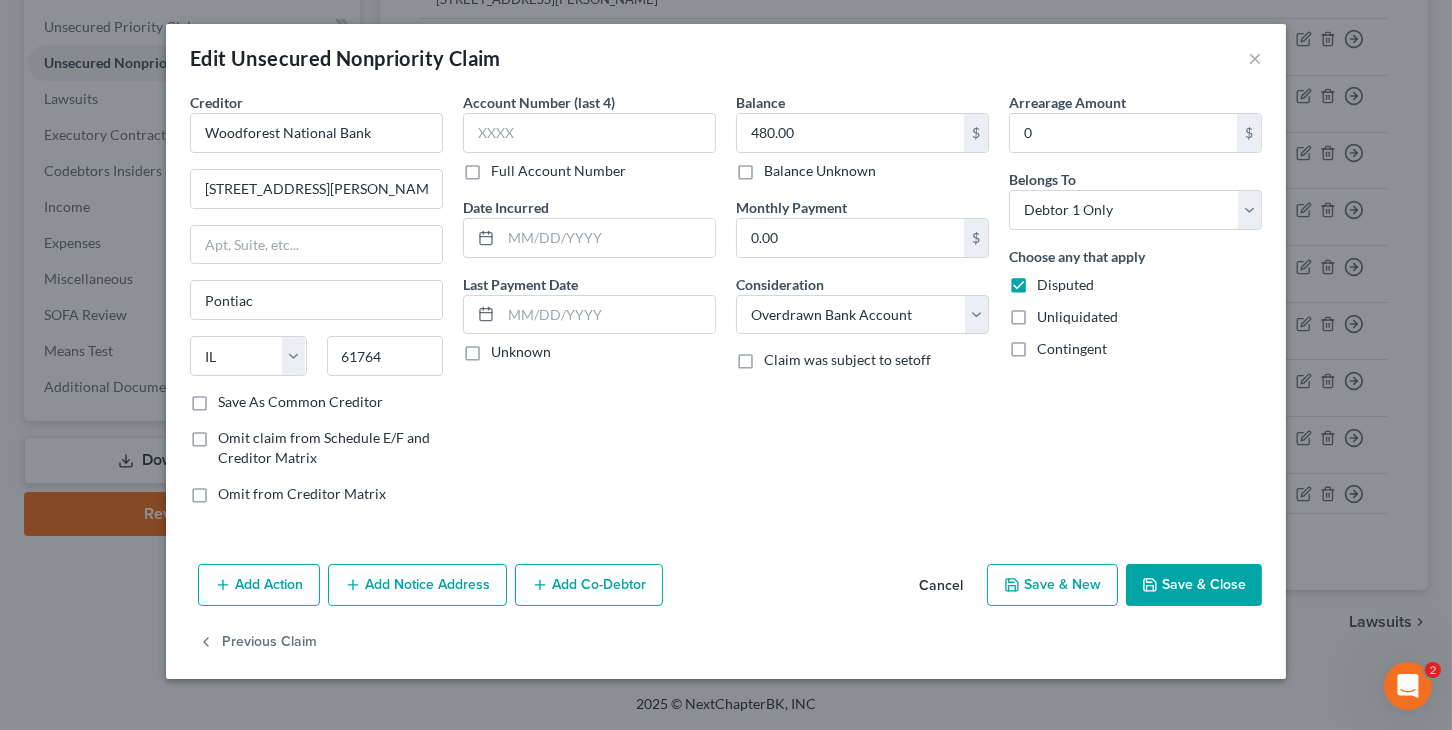 checkbox on "false" 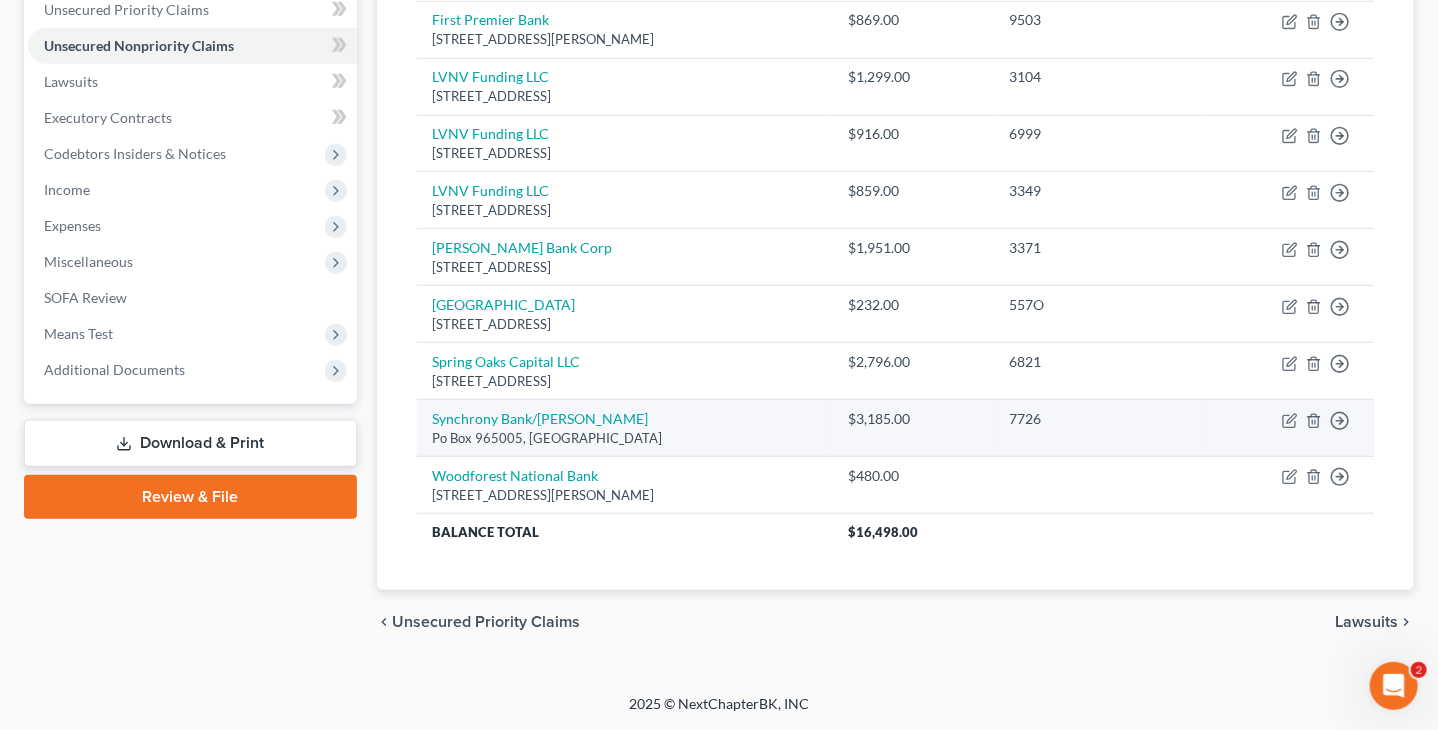 scroll, scrollTop: 423, scrollLeft: 0, axis: vertical 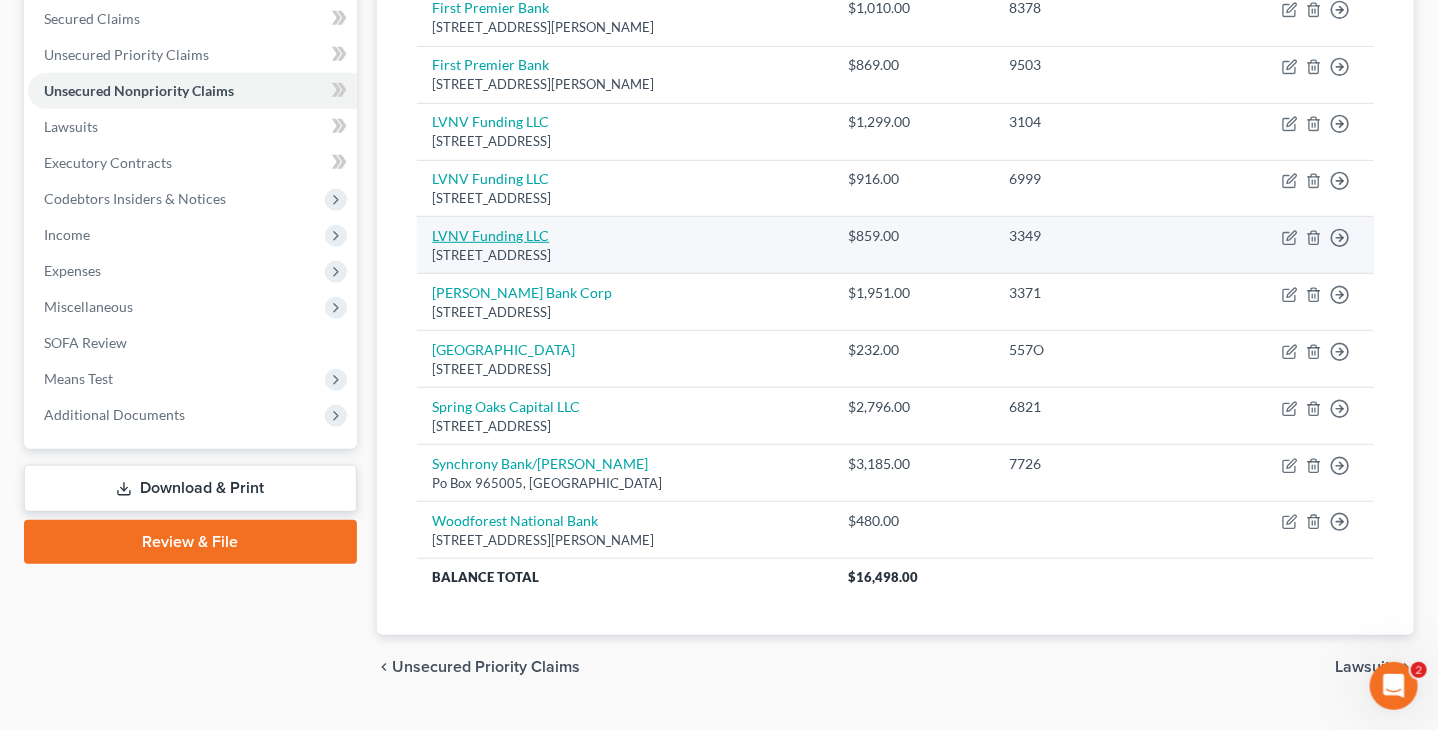 click on "LVNV Funding LLC" at bounding box center [491, 235] 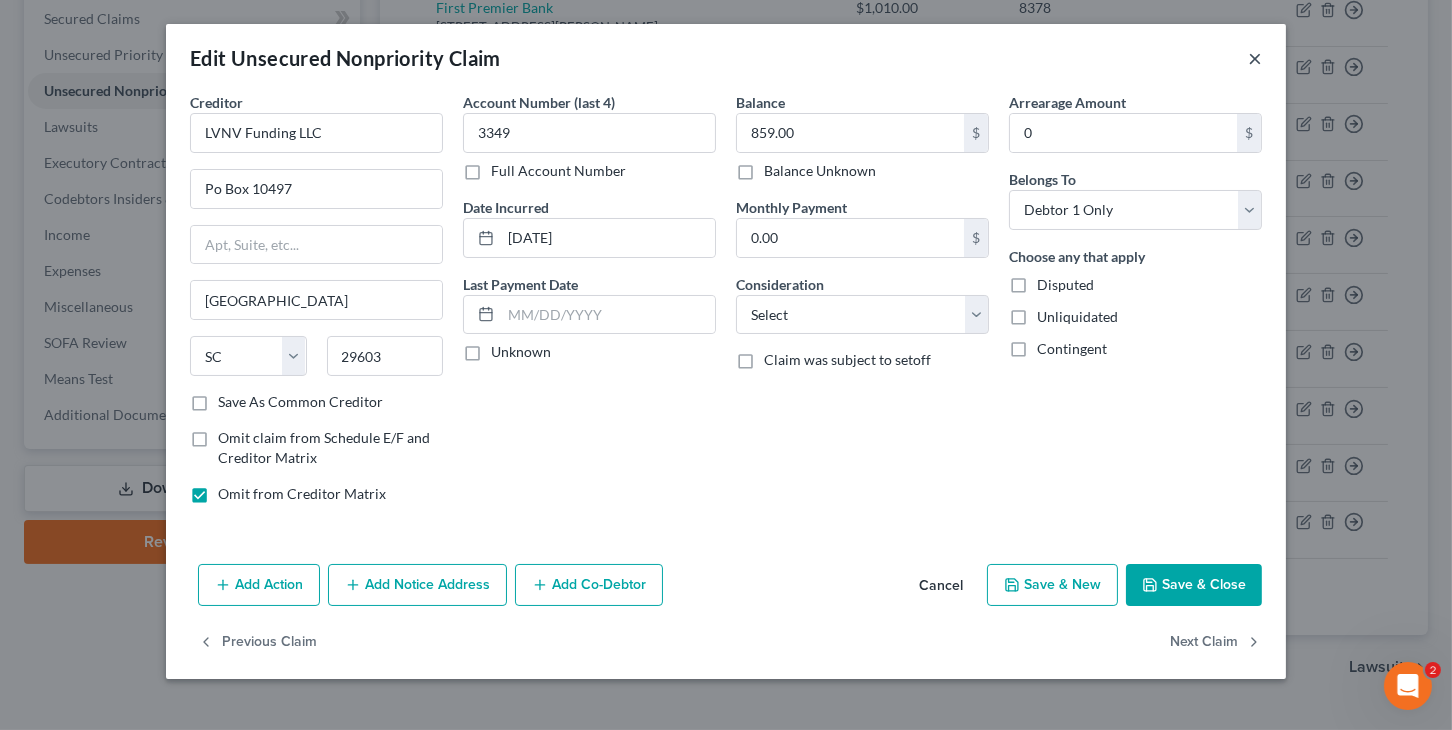 click on "×" at bounding box center [1255, 58] 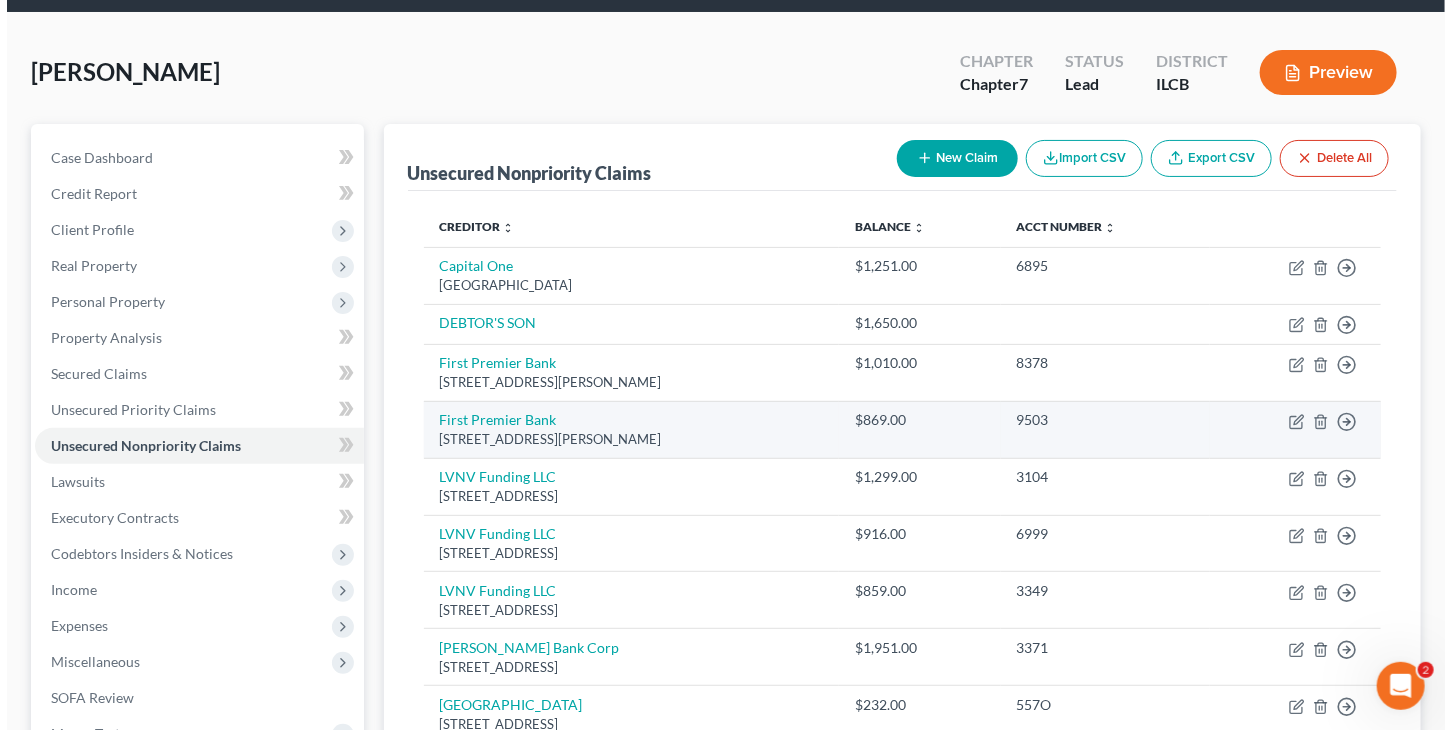 scroll, scrollTop: 60, scrollLeft: 0, axis: vertical 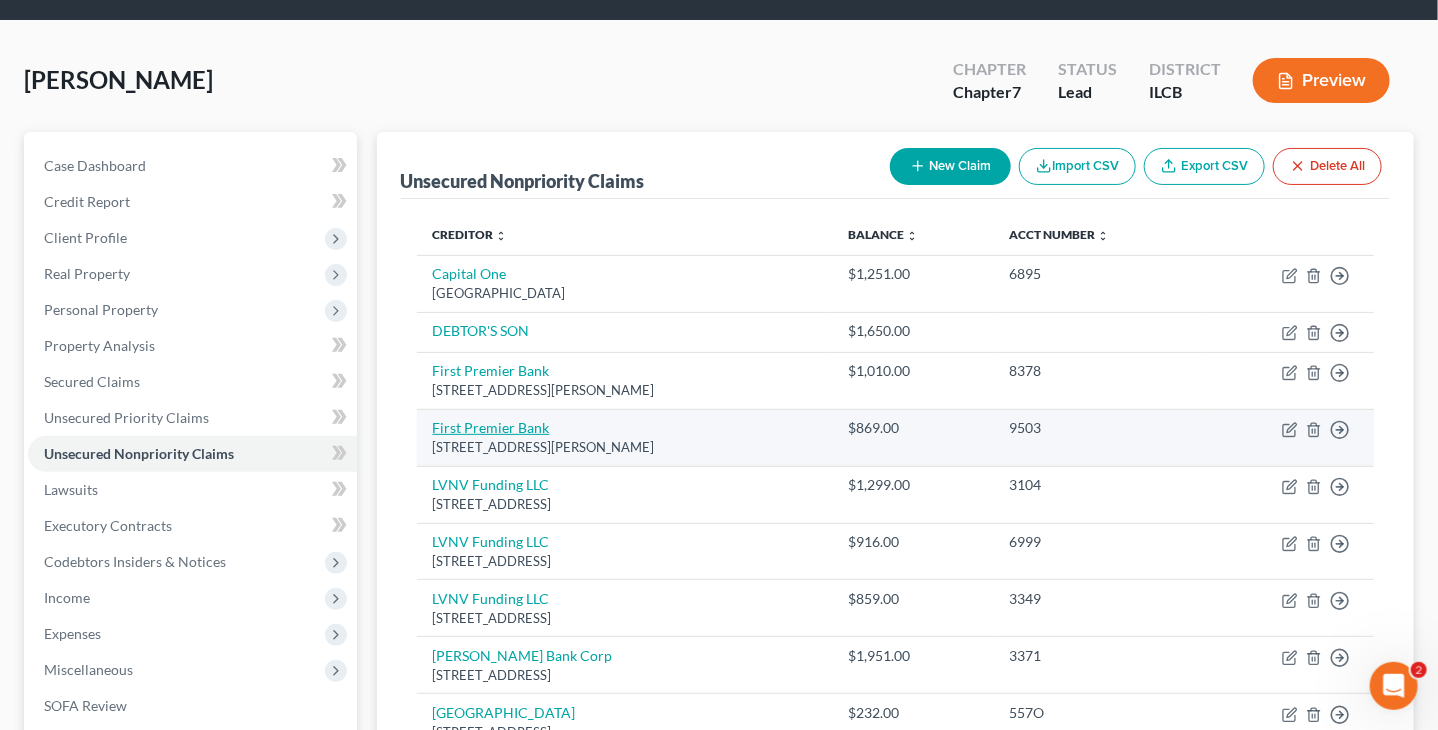 click on "First Premier Bank" at bounding box center (491, 427) 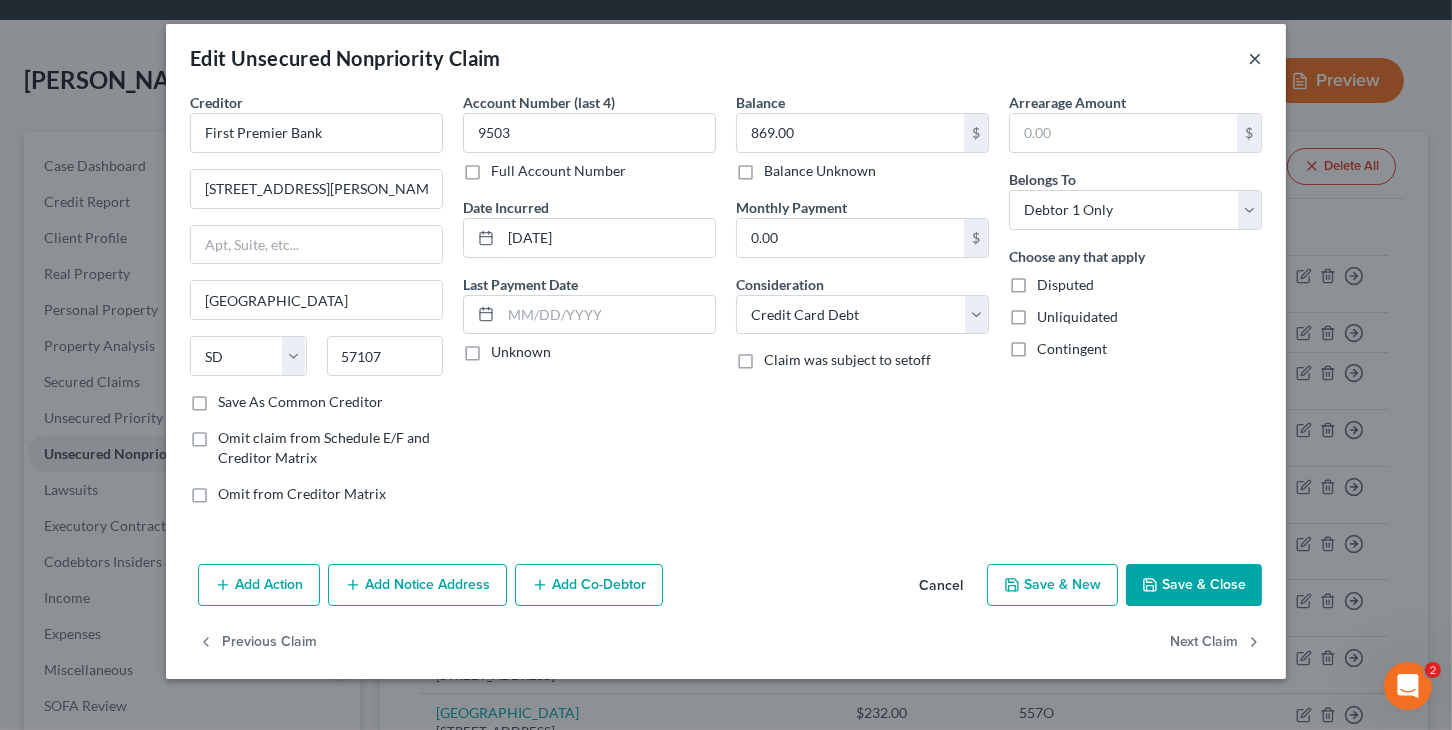 click on "×" at bounding box center (1255, 58) 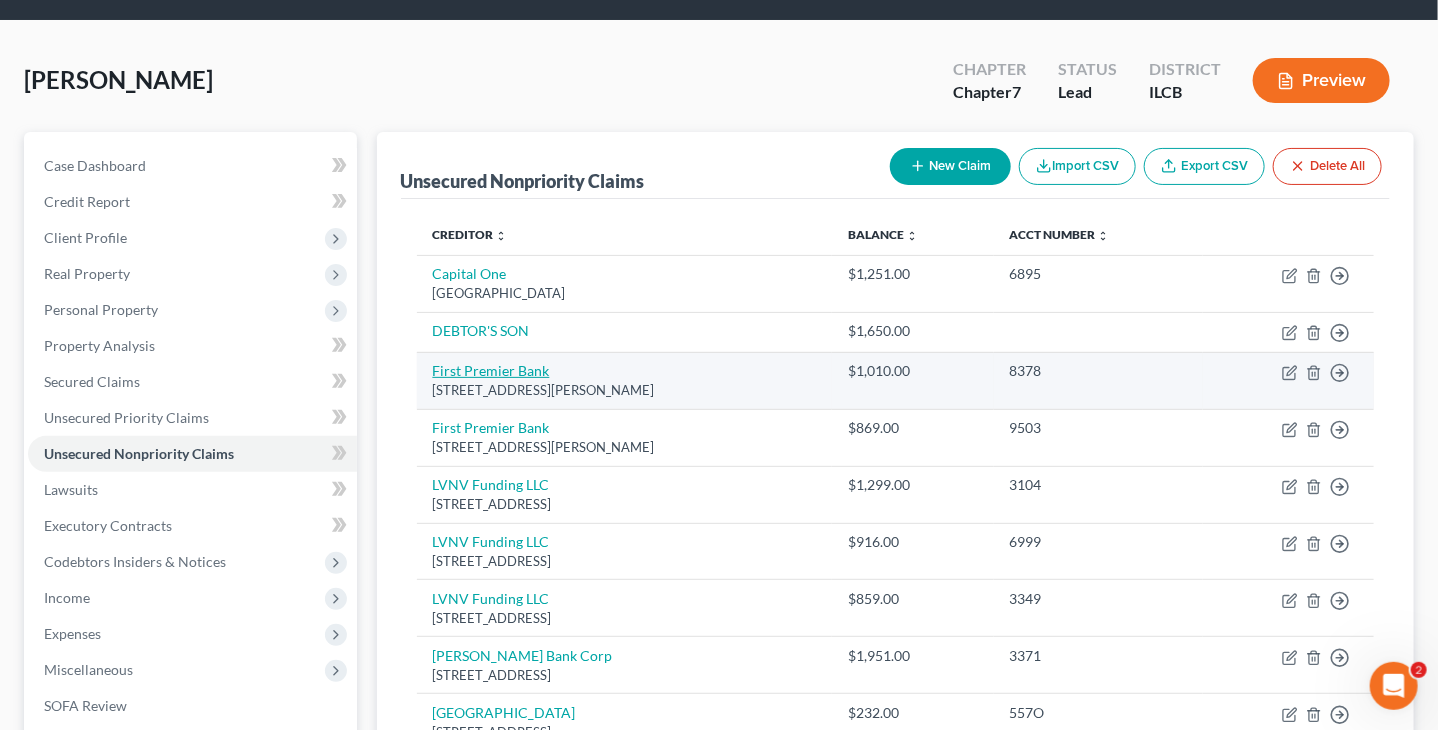 click on "First Premier Bank" at bounding box center [491, 370] 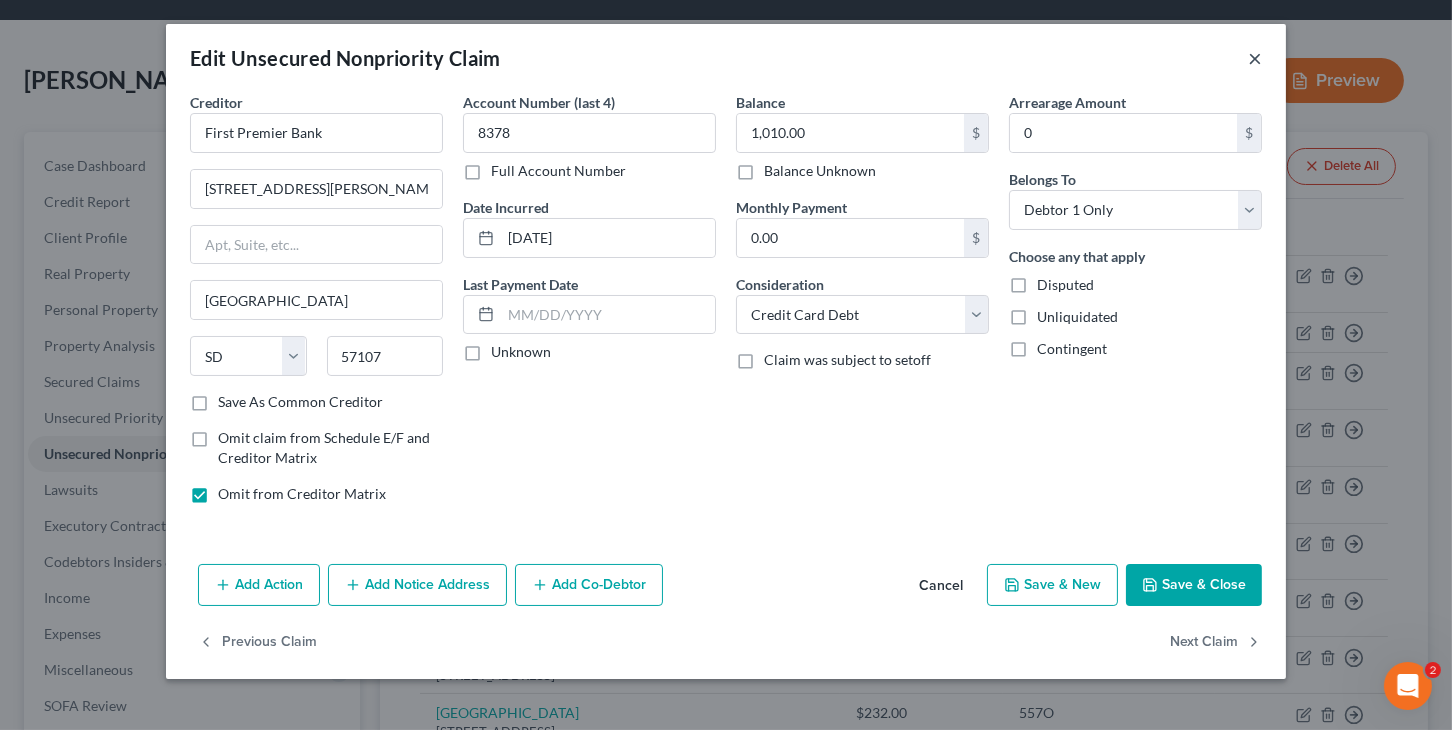 click on "×" at bounding box center [1255, 58] 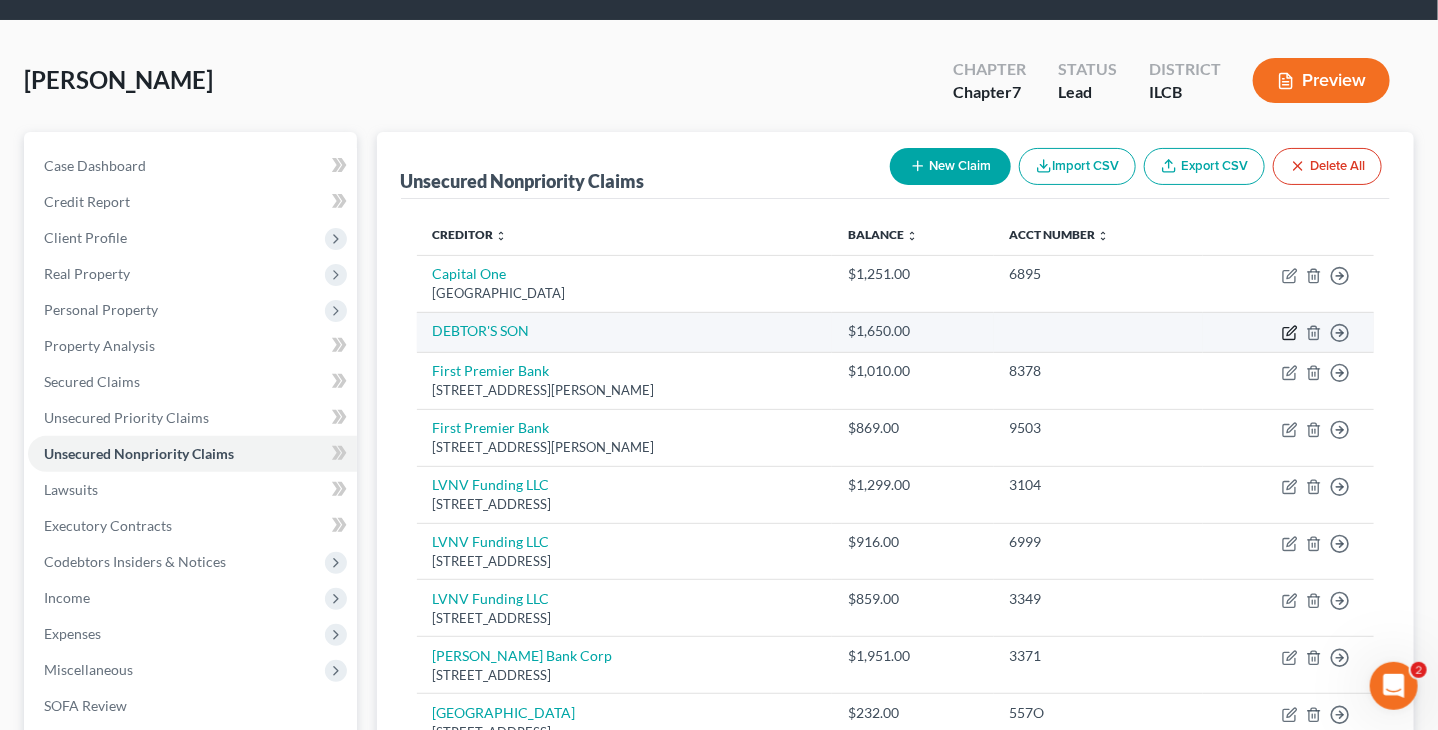 click 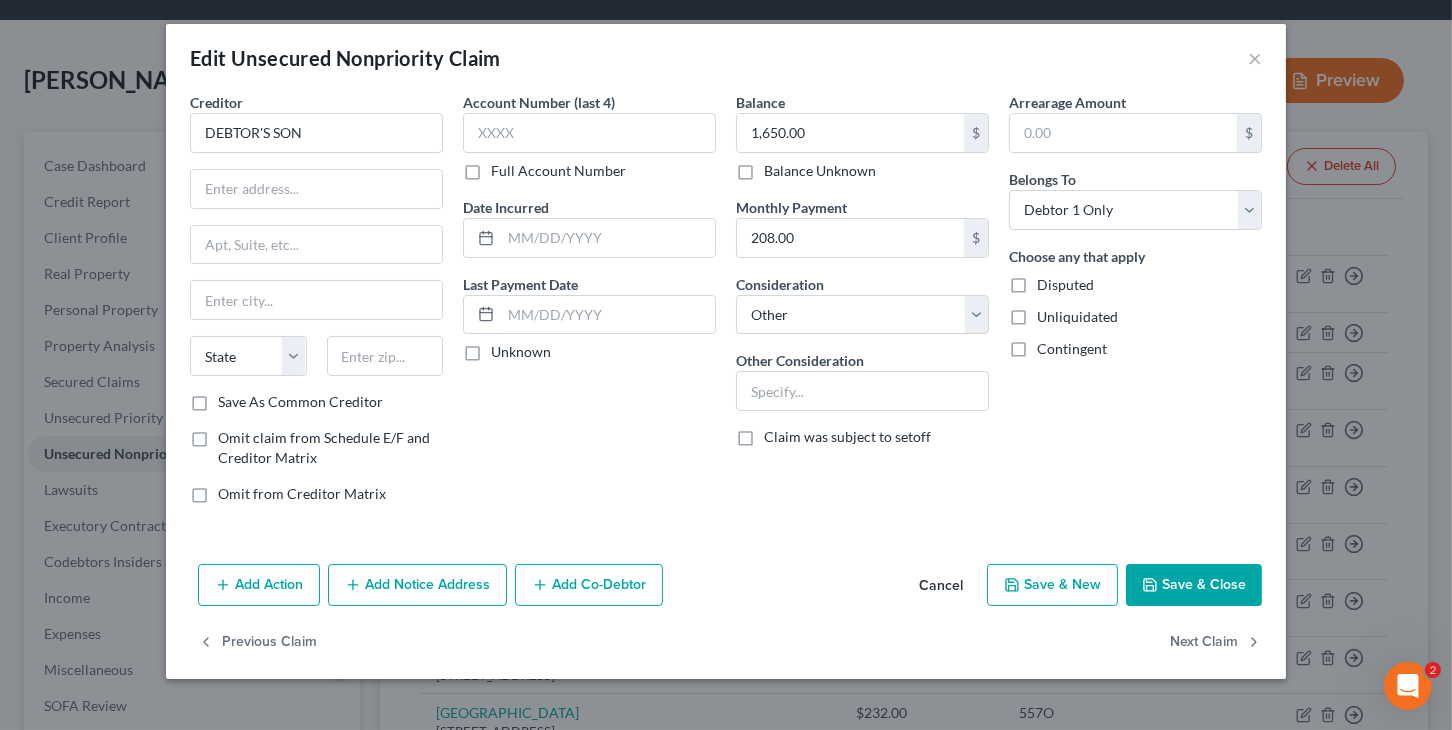 click on "Omit from Creditor Matrix" at bounding box center (302, 494) 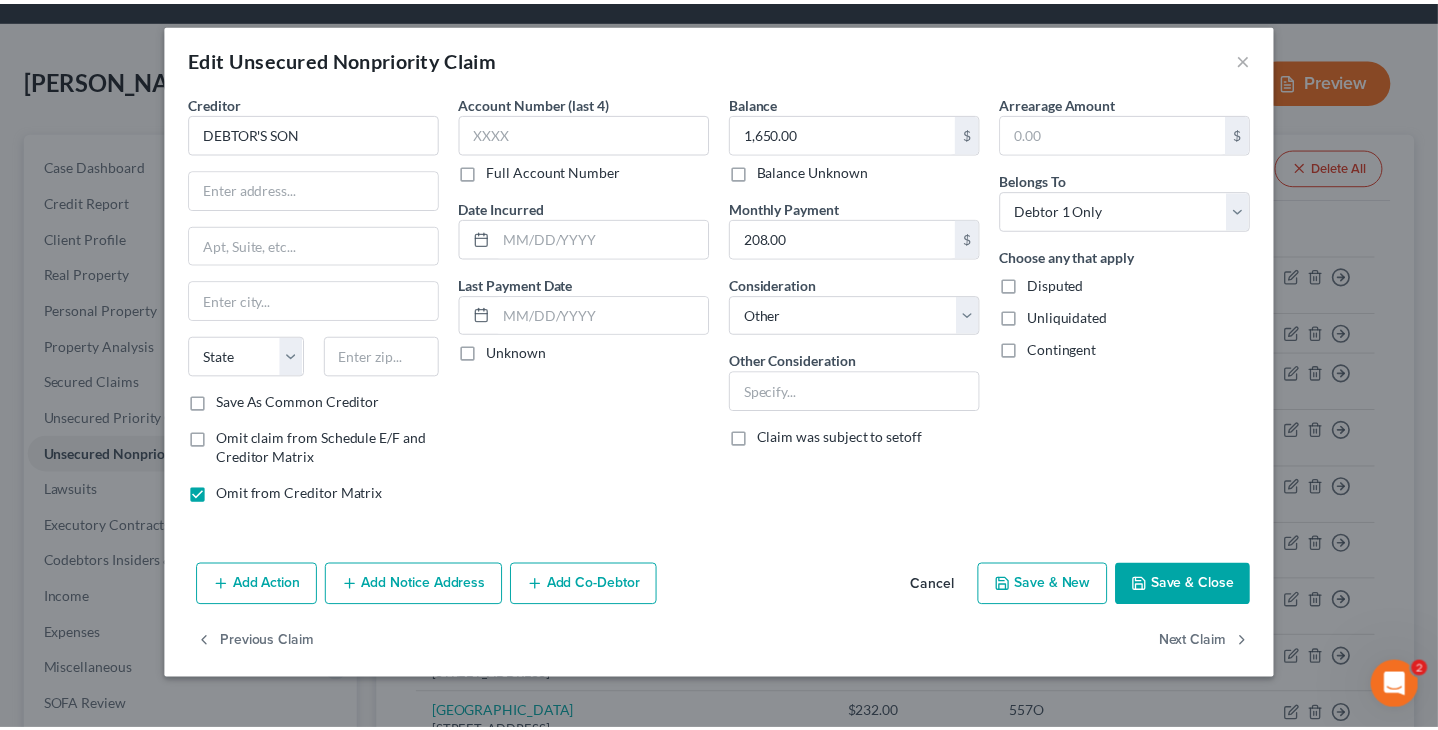 scroll, scrollTop: 139, scrollLeft: 0, axis: vertical 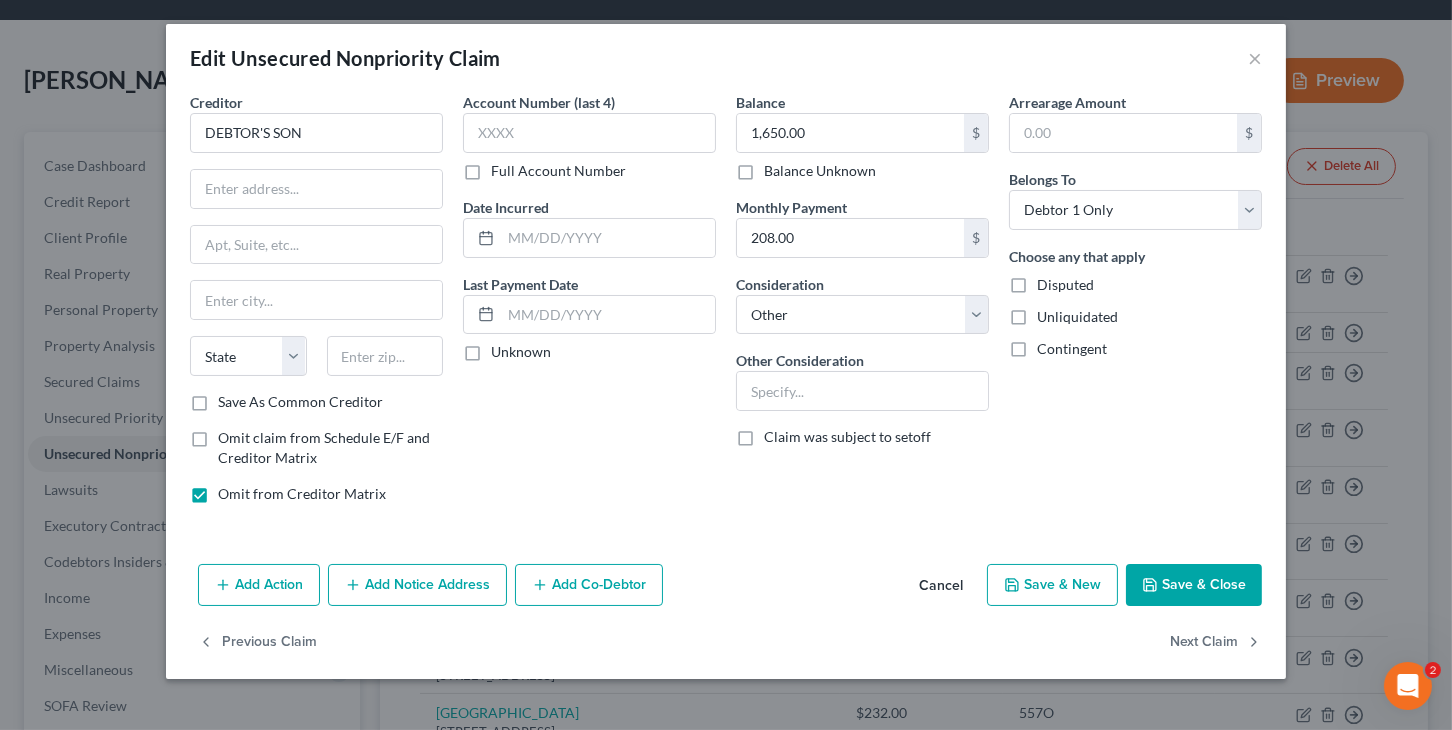 click on "Save & Close" at bounding box center (1194, 585) 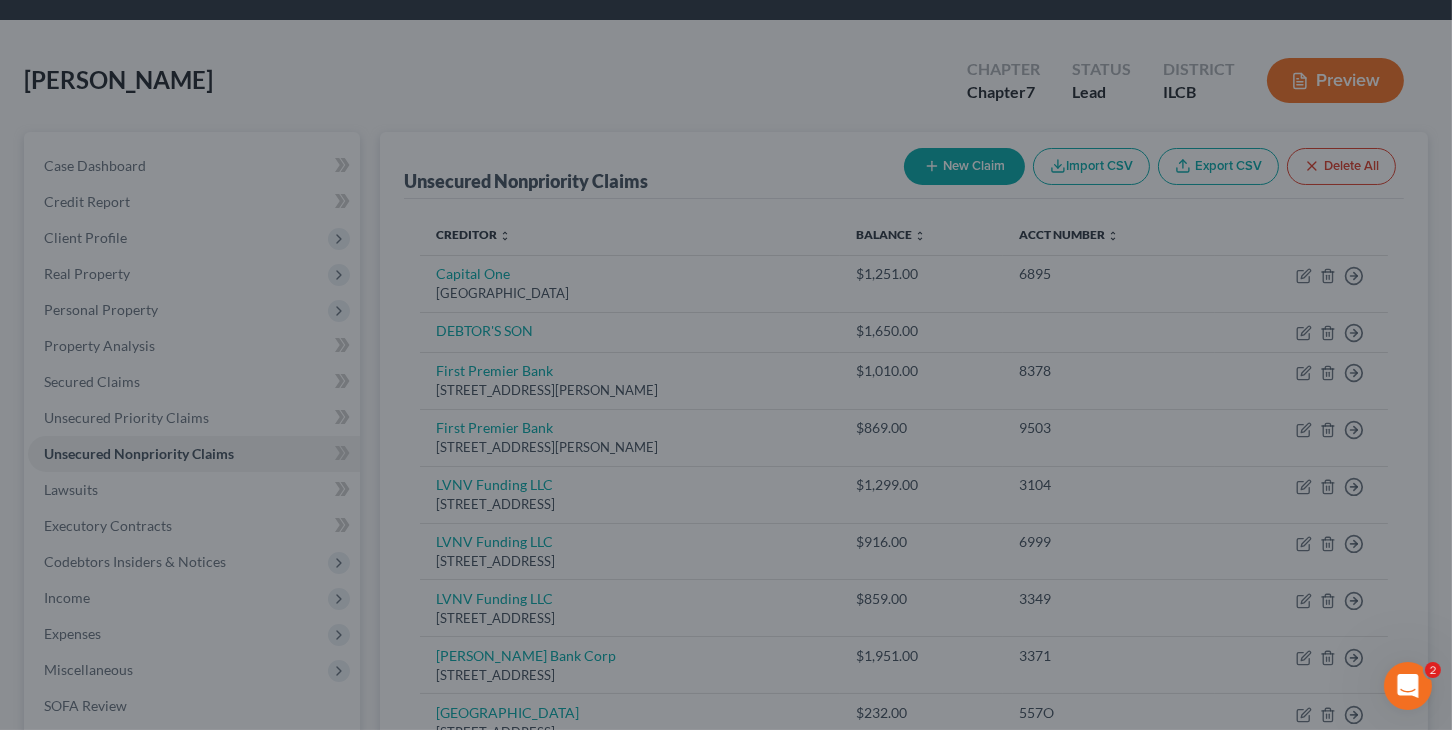 type on "0" 